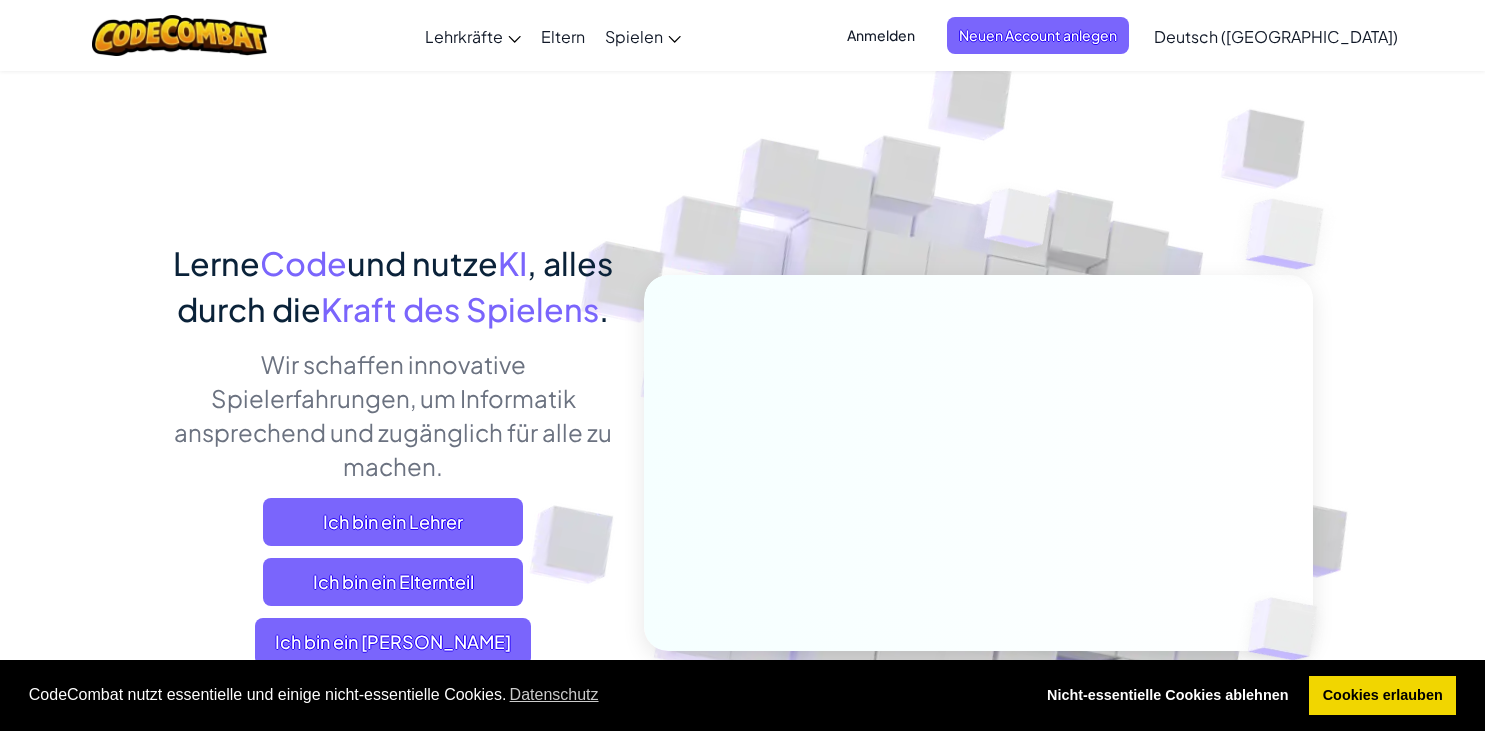 scroll, scrollTop: 0, scrollLeft: 0, axis: both 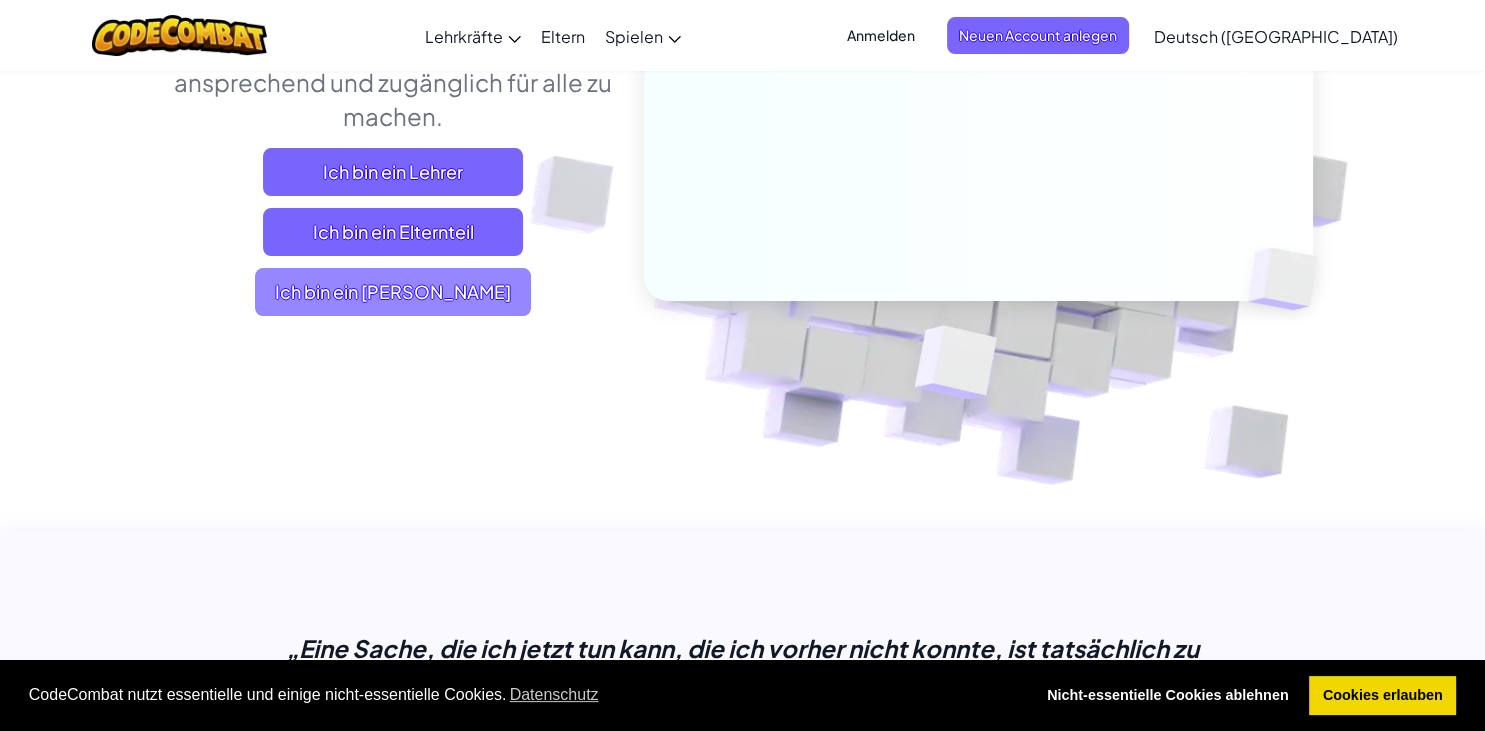 click on "Ich bin ein [PERSON_NAME]" at bounding box center [393, 292] 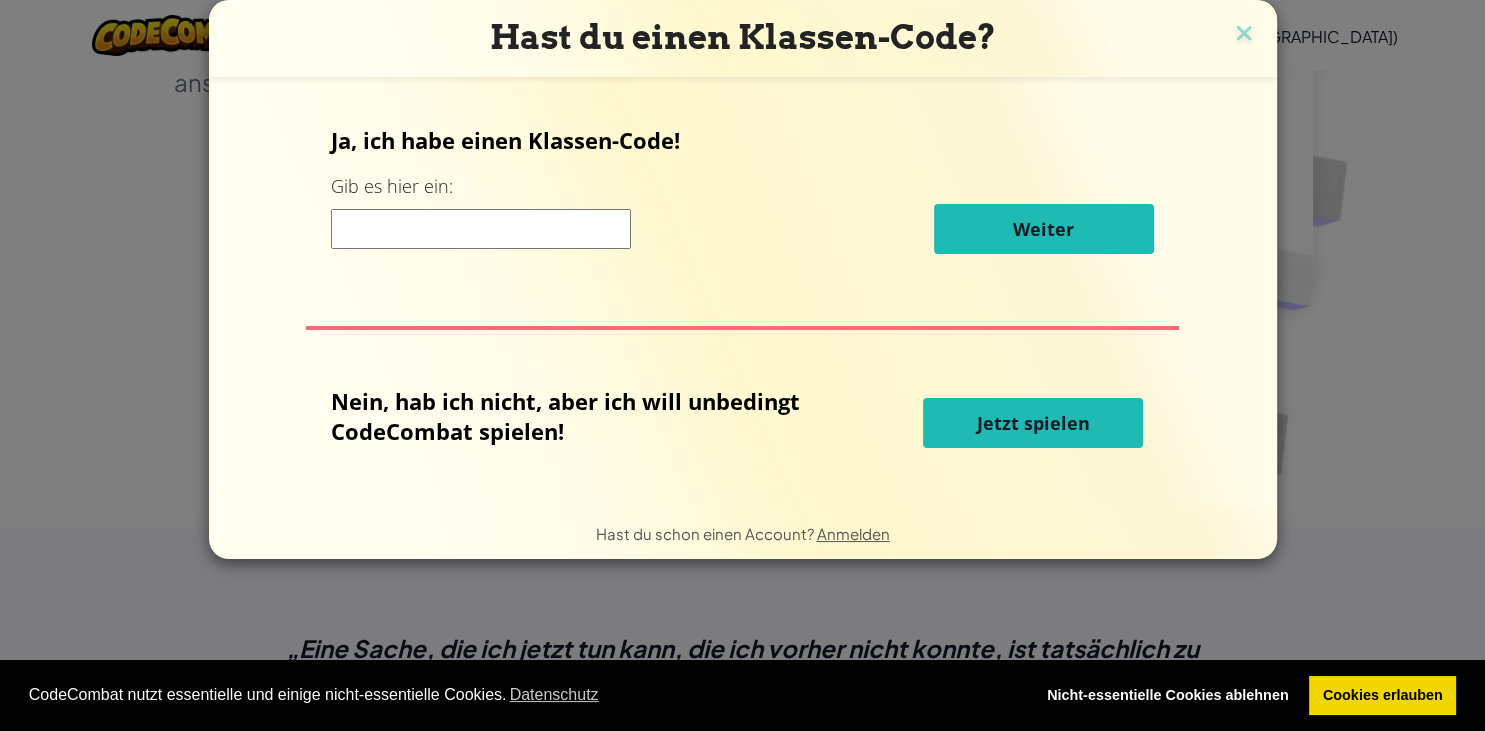 click on "Jetzt spielen" at bounding box center [1033, 423] 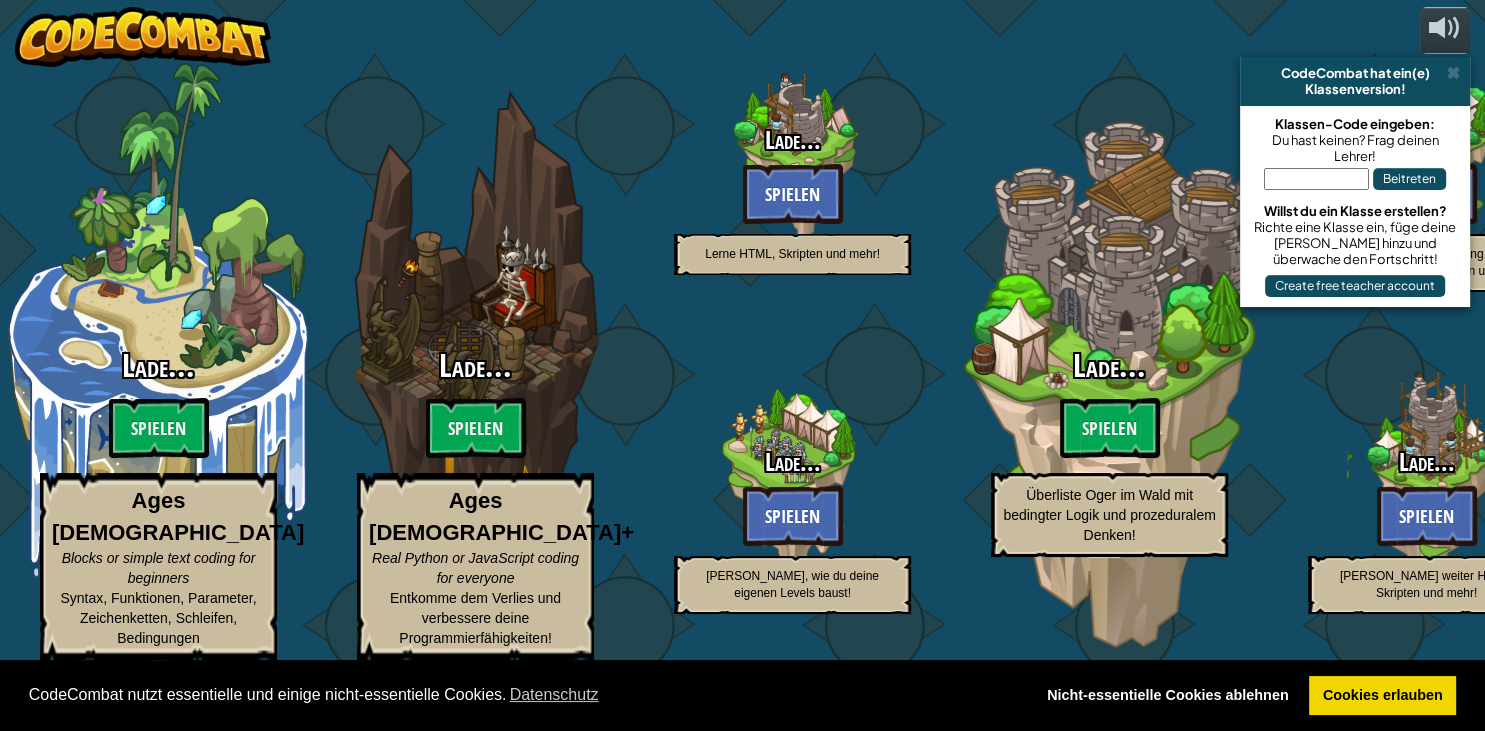 select on "de-DE" 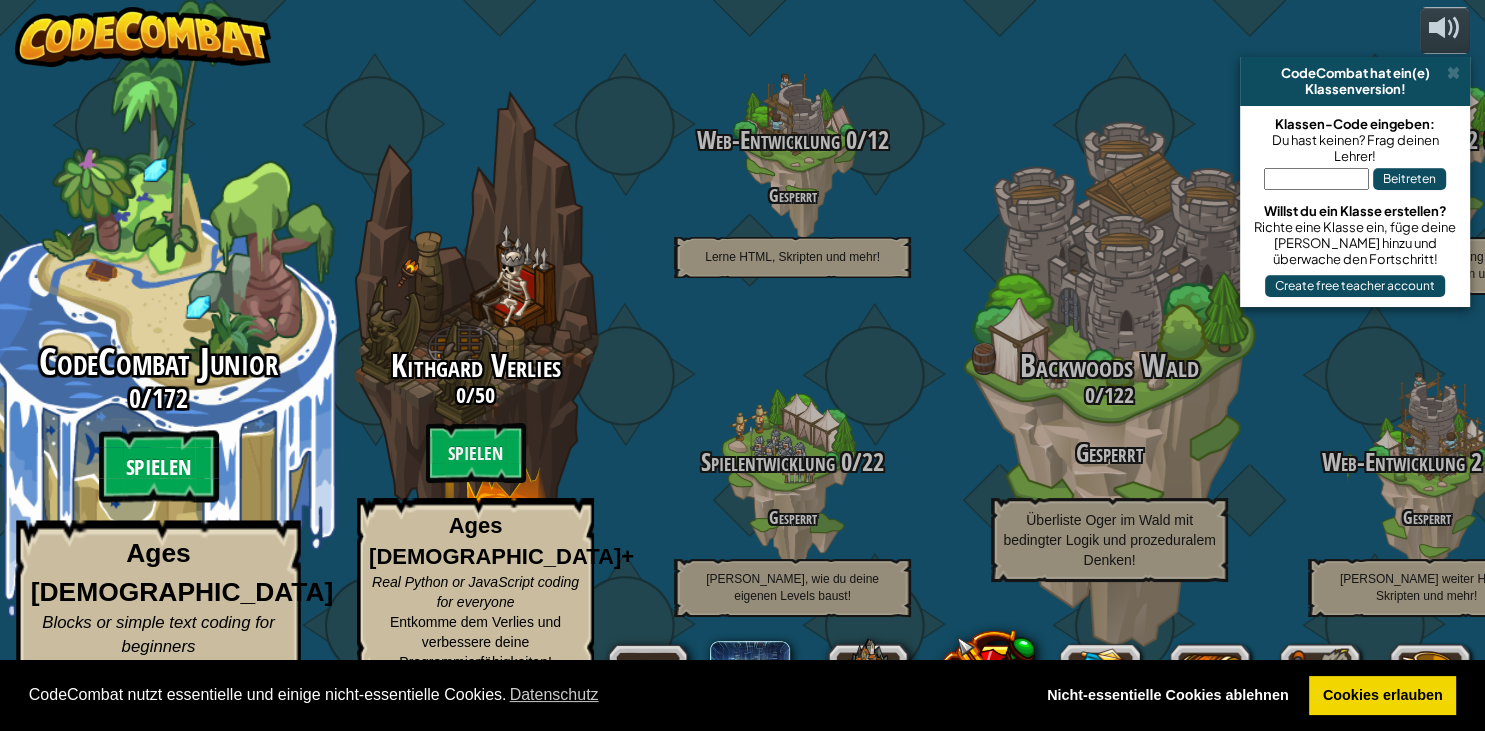 click on "Spielen" at bounding box center (159, 467) 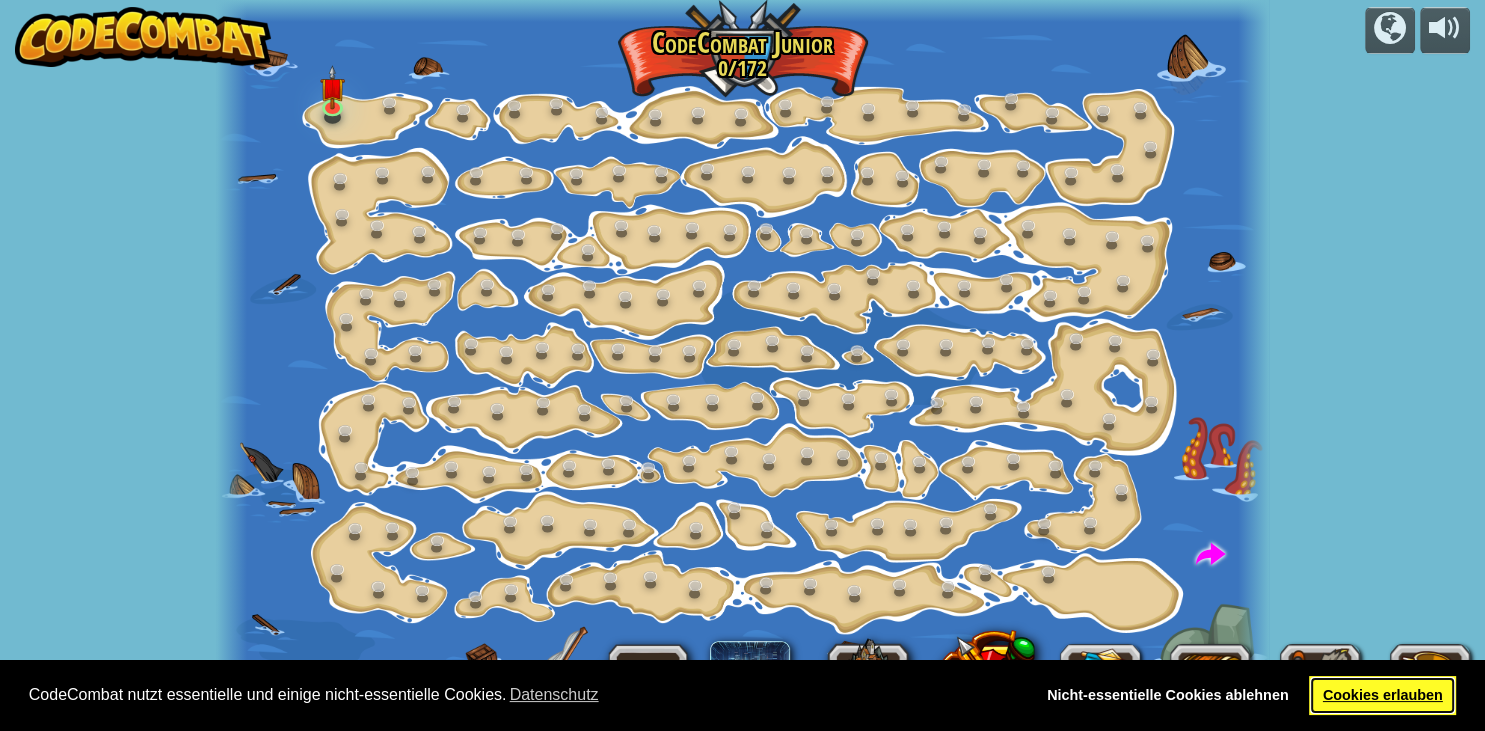 click on "Cookies erlauben" at bounding box center [1382, 696] 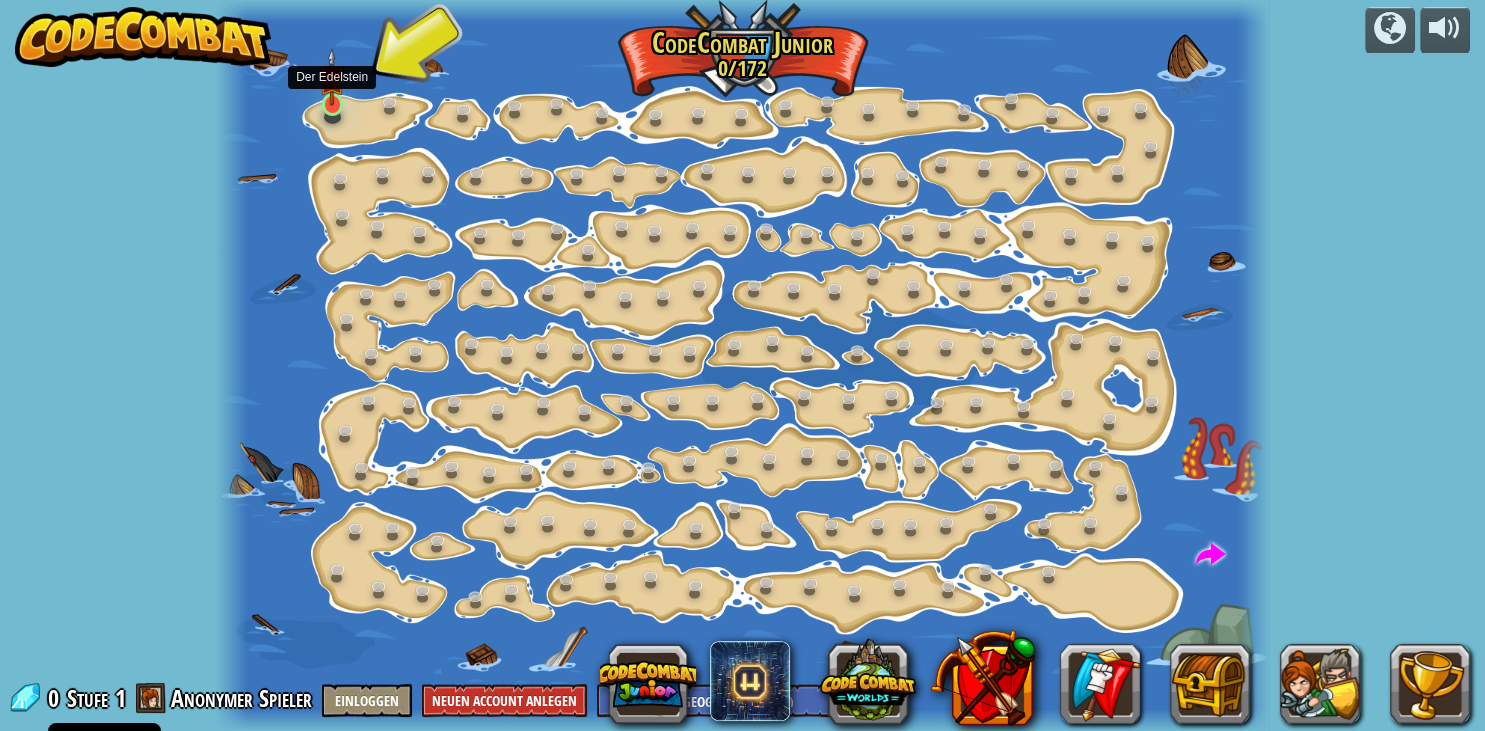 click at bounding box center (332, 77) 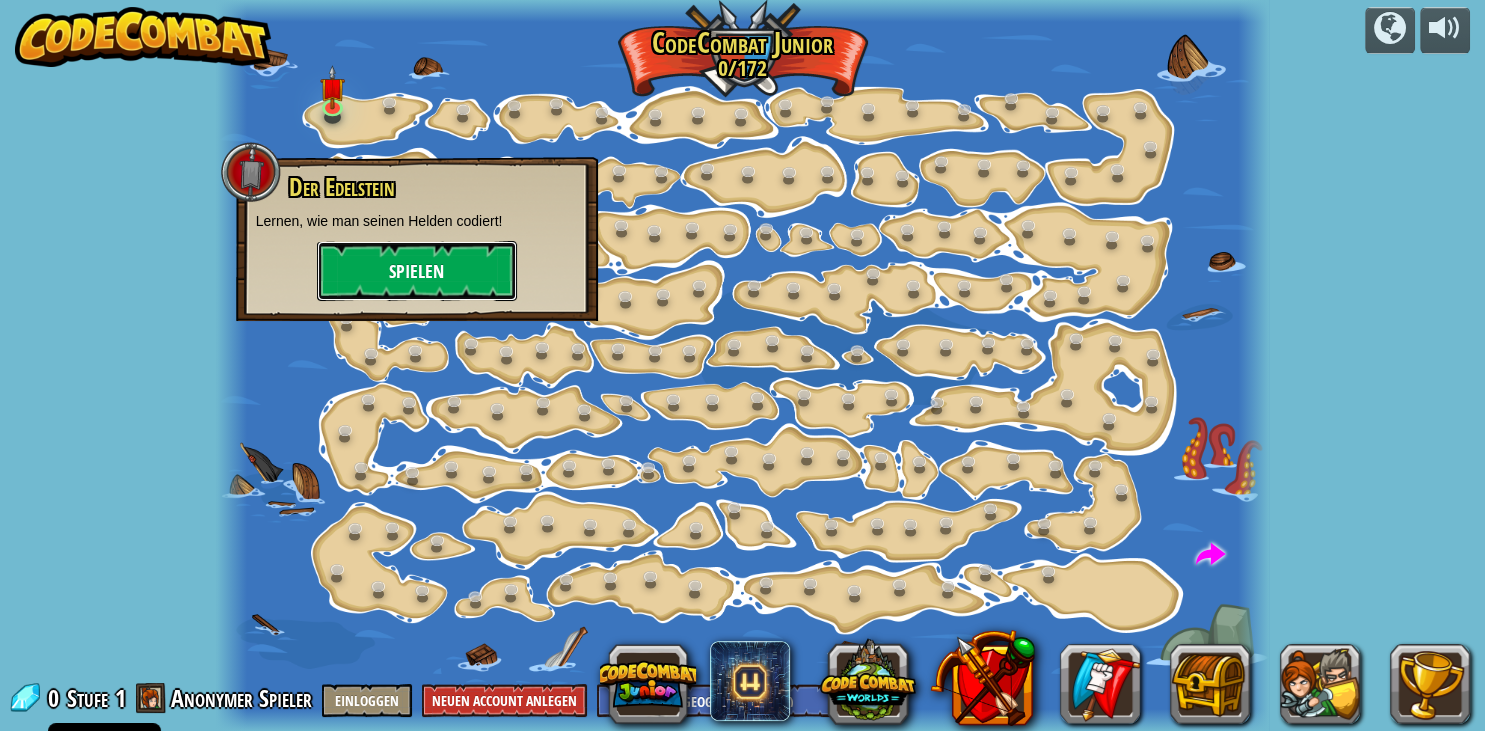 click on "Spielen" at bounding box center (417, 271) 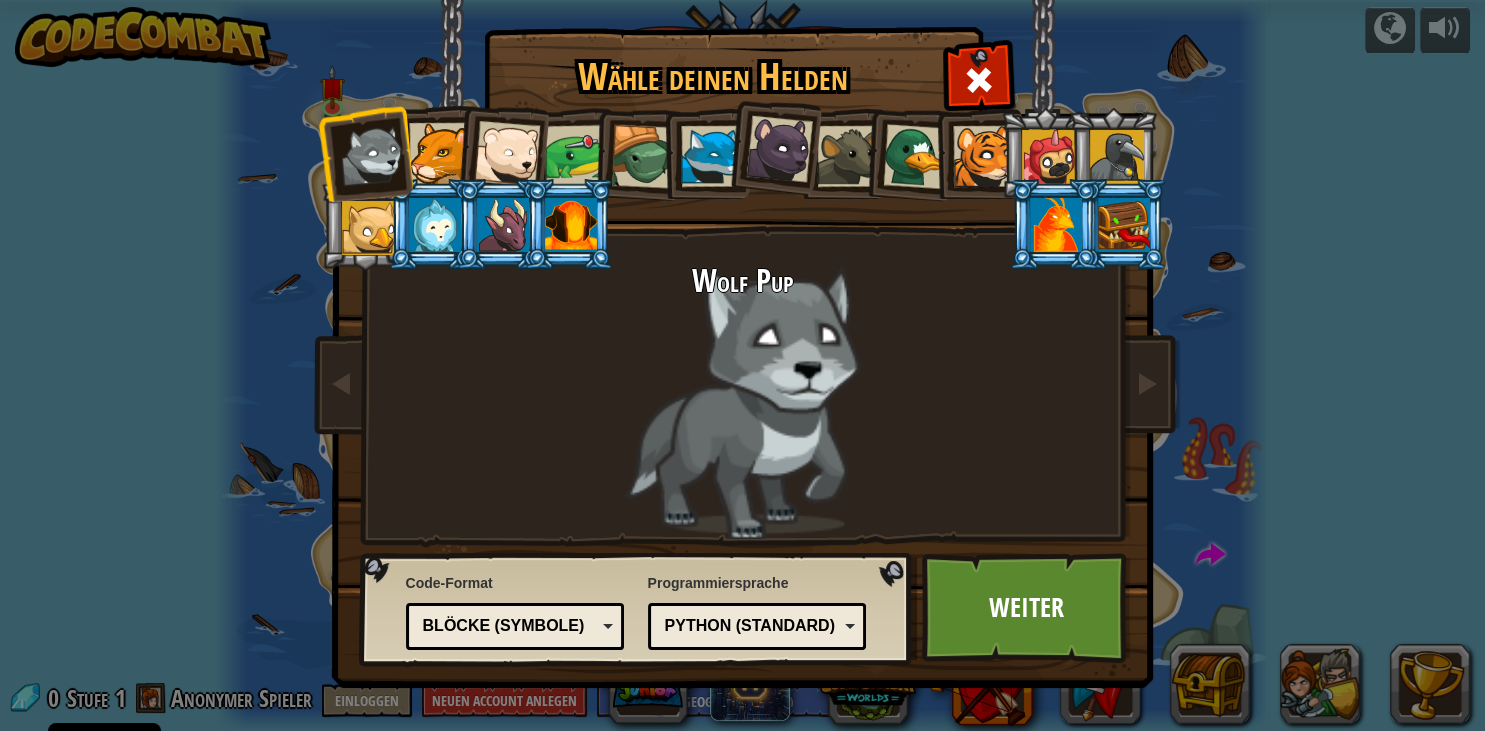 click at bounding box center (571, 225) 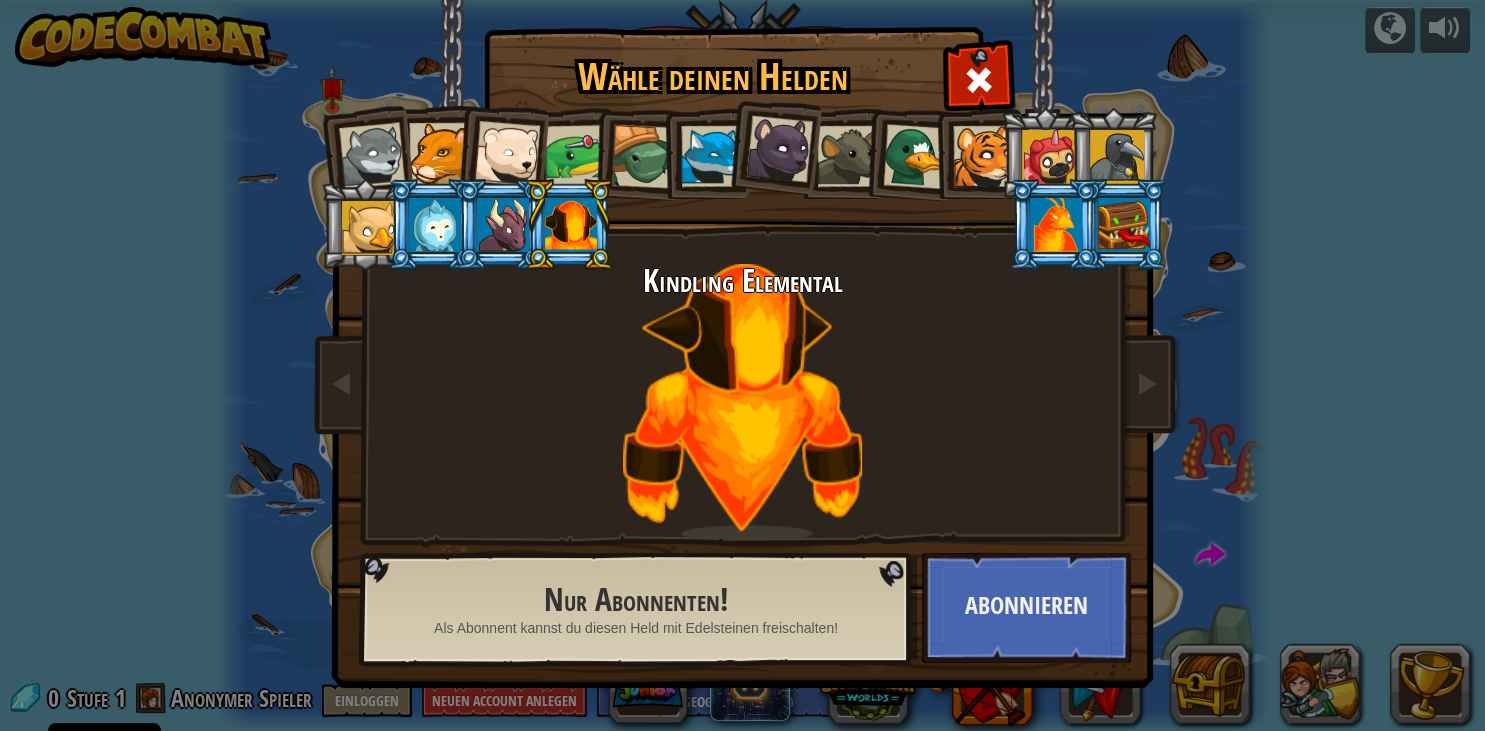 click at bounding box center (371, 156) 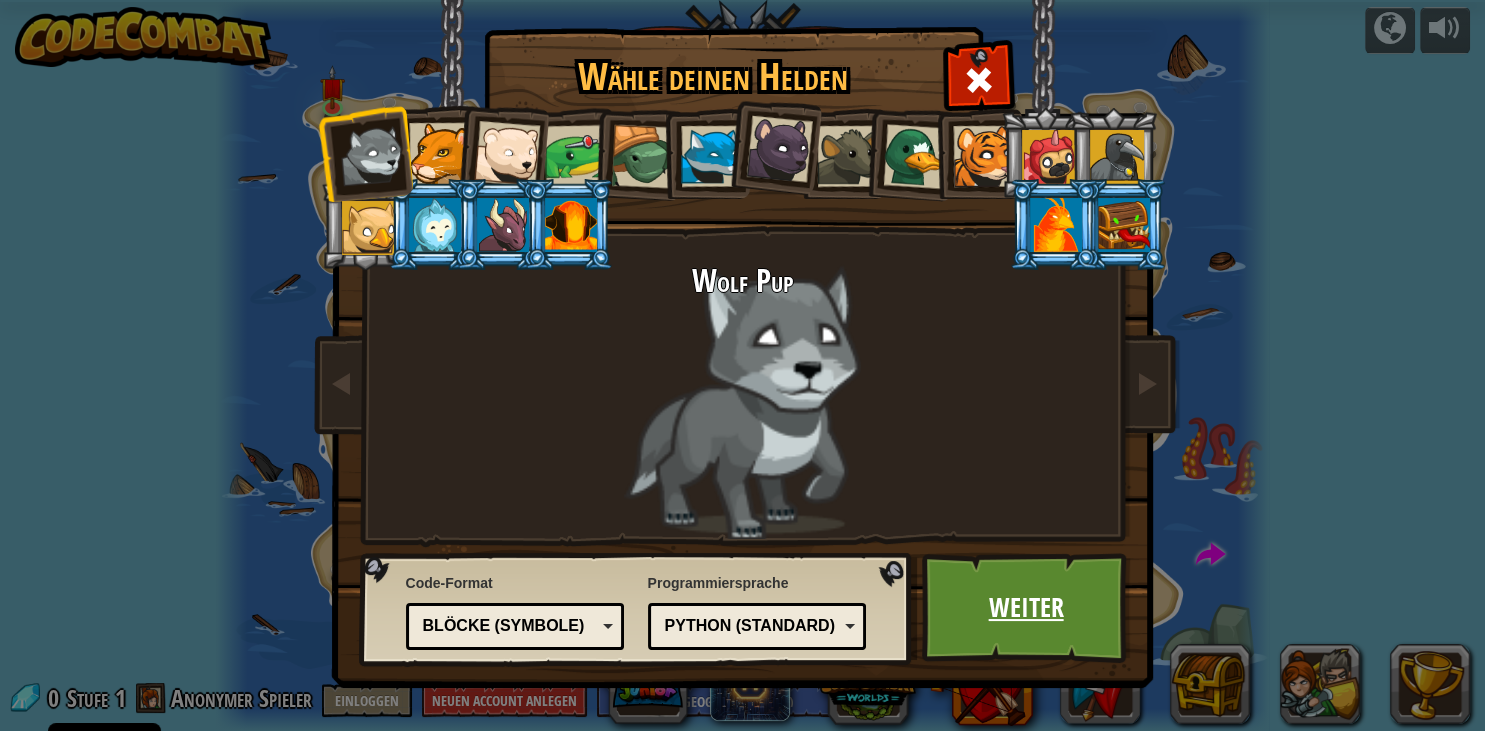 click on "Weiter" at bounding box center [1026, 608] 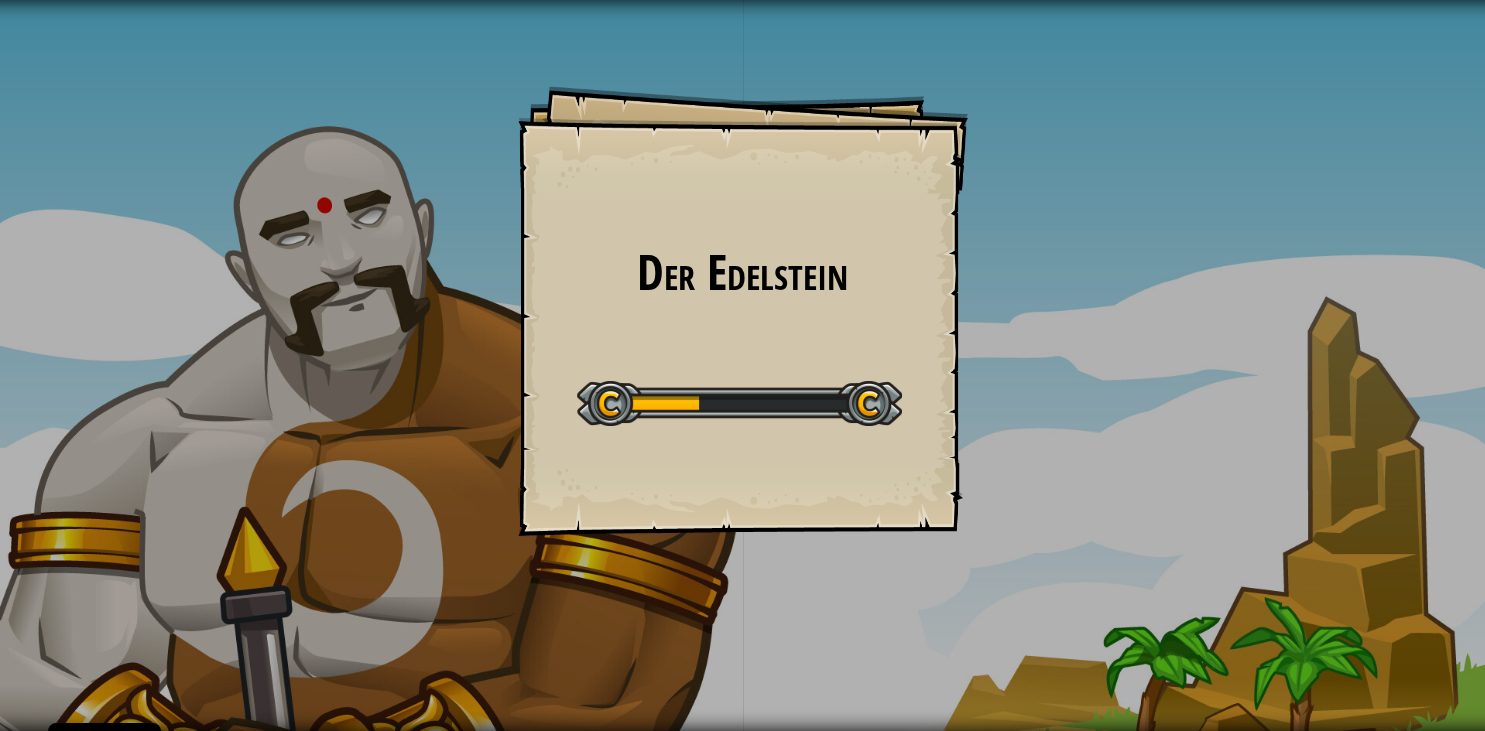 click on "Der Edelstein Goals Start Level Fehler beim Laden vom Server Leider musst du ein Abo haben, um dieses Level spielen zu können. Abonnieren Du musst einen Kurs belegen, um dieses Level zu spielen. Zurück zu meinen Kursen Bitte deinen Lehrer, dir eine Lizenz zuzuweisen, damit du weiter CodeCombat spielen kannst! Zurück zu meinen Kursen Dieses Level ist gesperrt.
Zurück zu meinen Kursen Gefällt dir CodeCombat? Dann erzähl es deinen Freunden!" at bounding box center [743, 311] 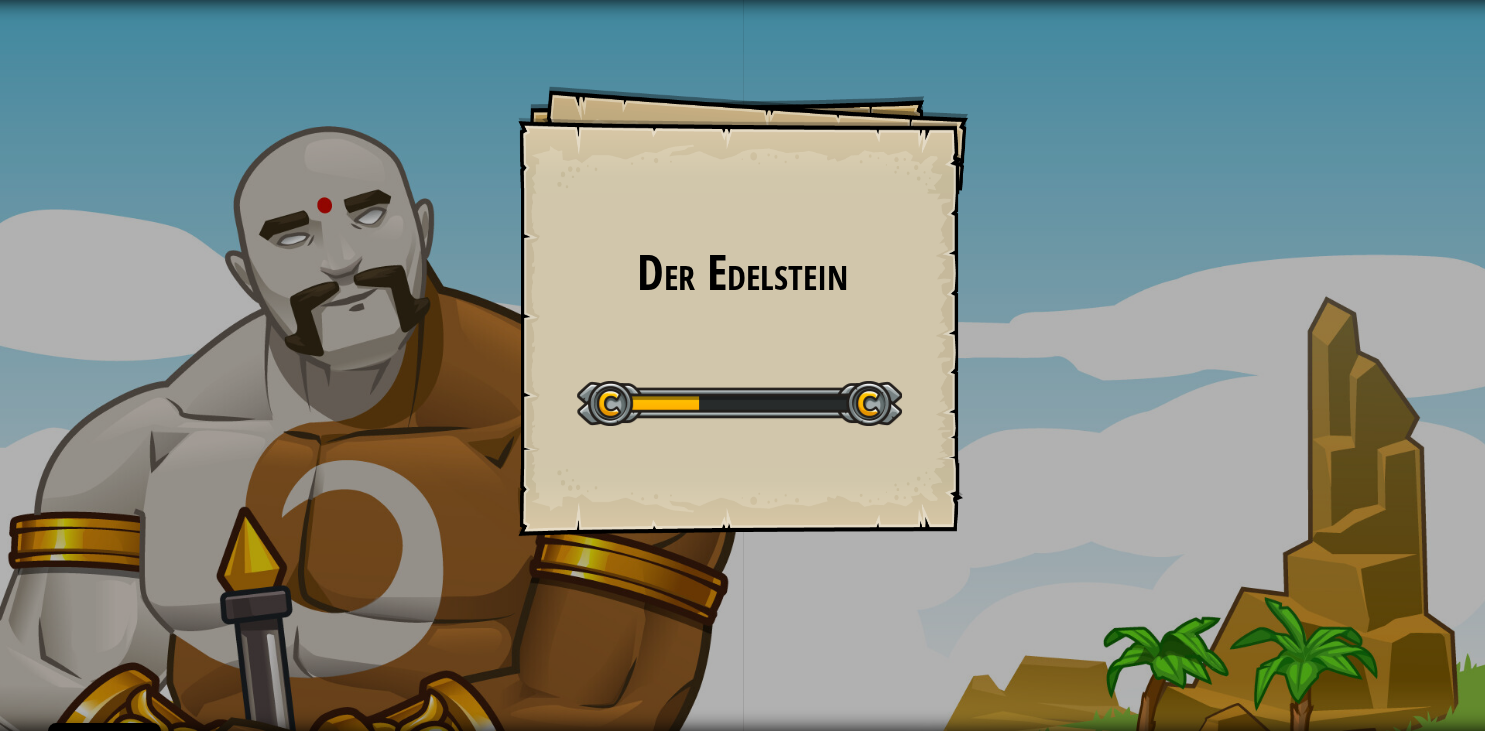 click on "Der Edelstein Goals Start Level Fehler beim Laden vom Server Leider musst du ein Abo haben, um dieses Level spielen zu können. Abonnieren Du musst einen Kurs belegen, um dieses Level zu spielen. Zurück zu meinen Kursen Bitte deinen Lehrer, dir eine Lizenz zuzuweisen, damit du weiter CodeCombat spielen kannst! Zurück zu meinen Kursen Dieses Level ist gesperrt.
Zurück zu meinen Kursen Gefällt dir CodeCombat? Dann erzähl es deinen Freunden!" at bounding box center (743, 311) 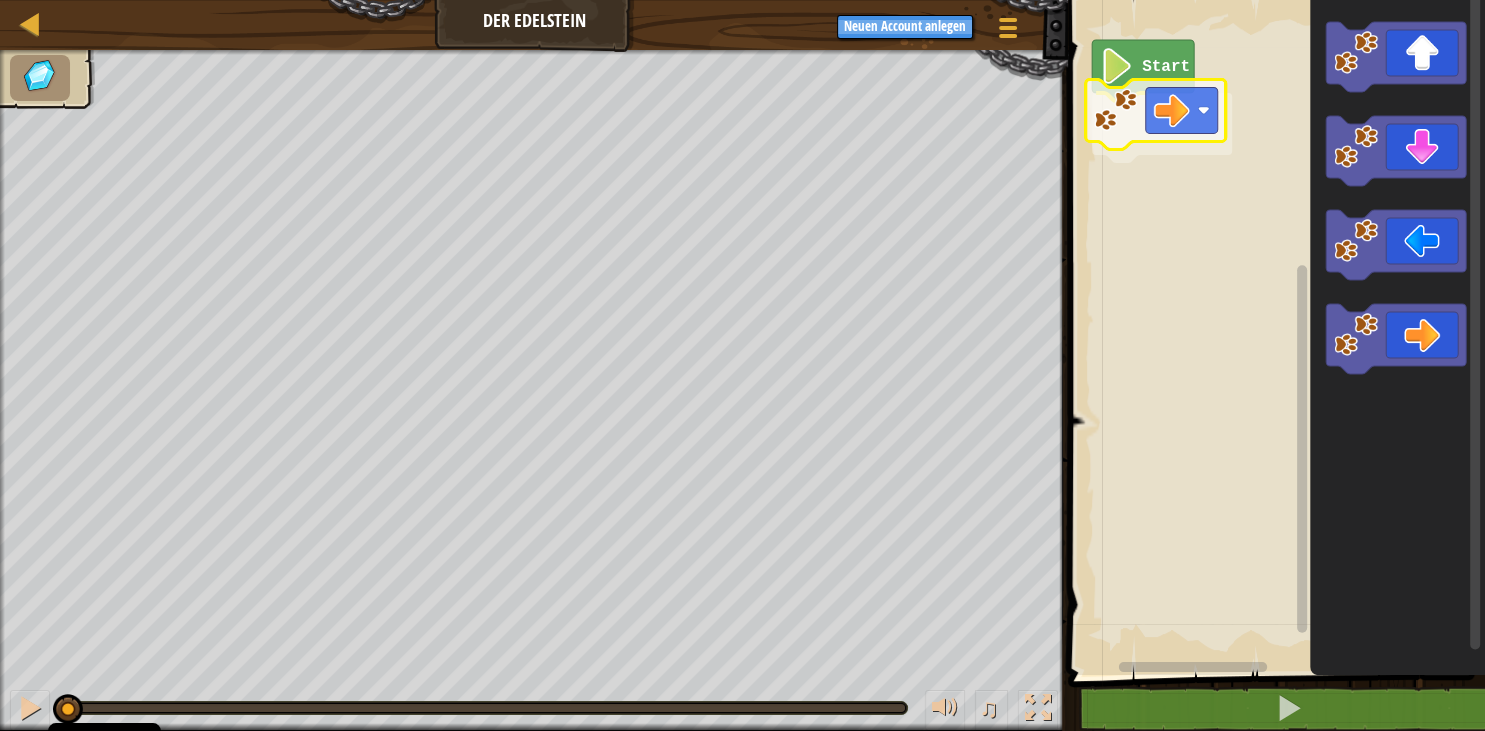 click on "Start" 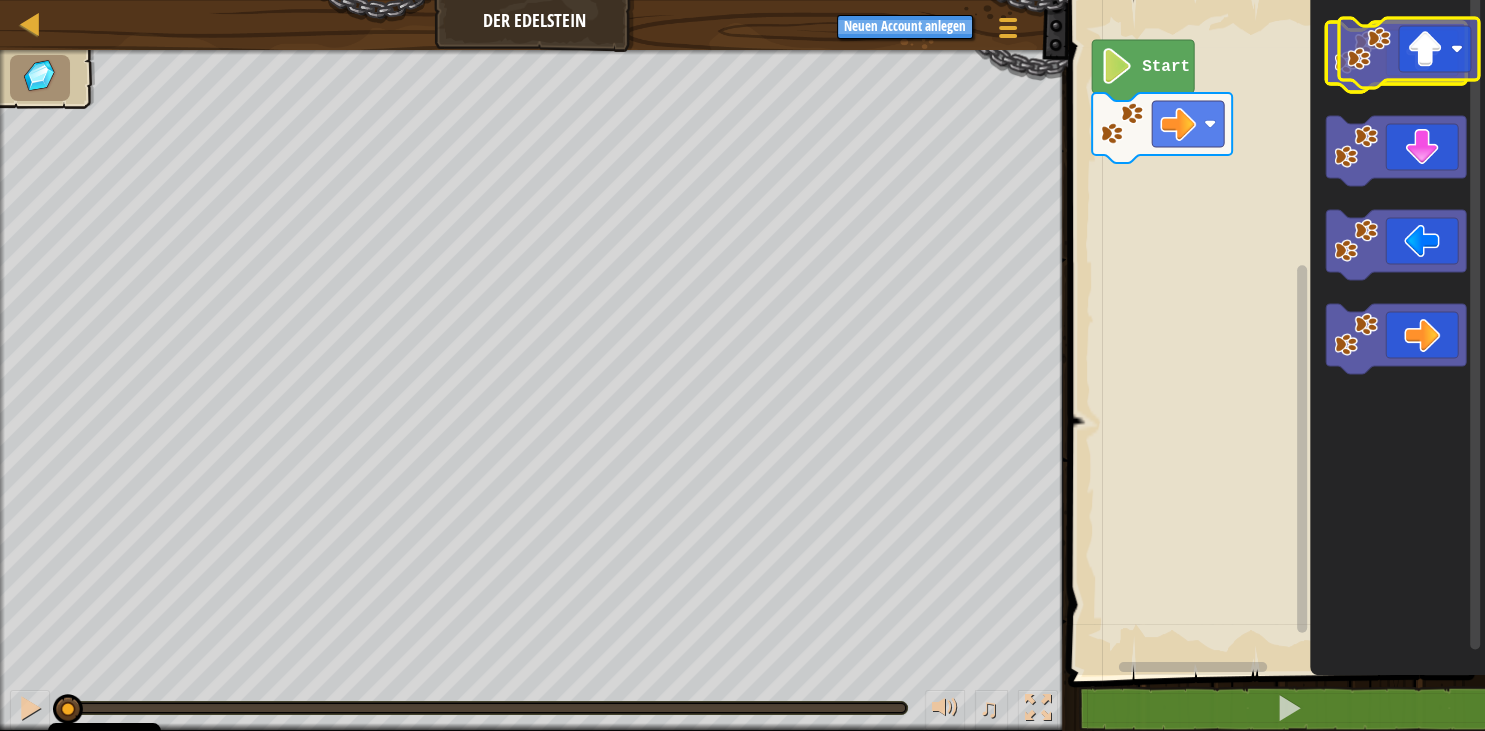 click 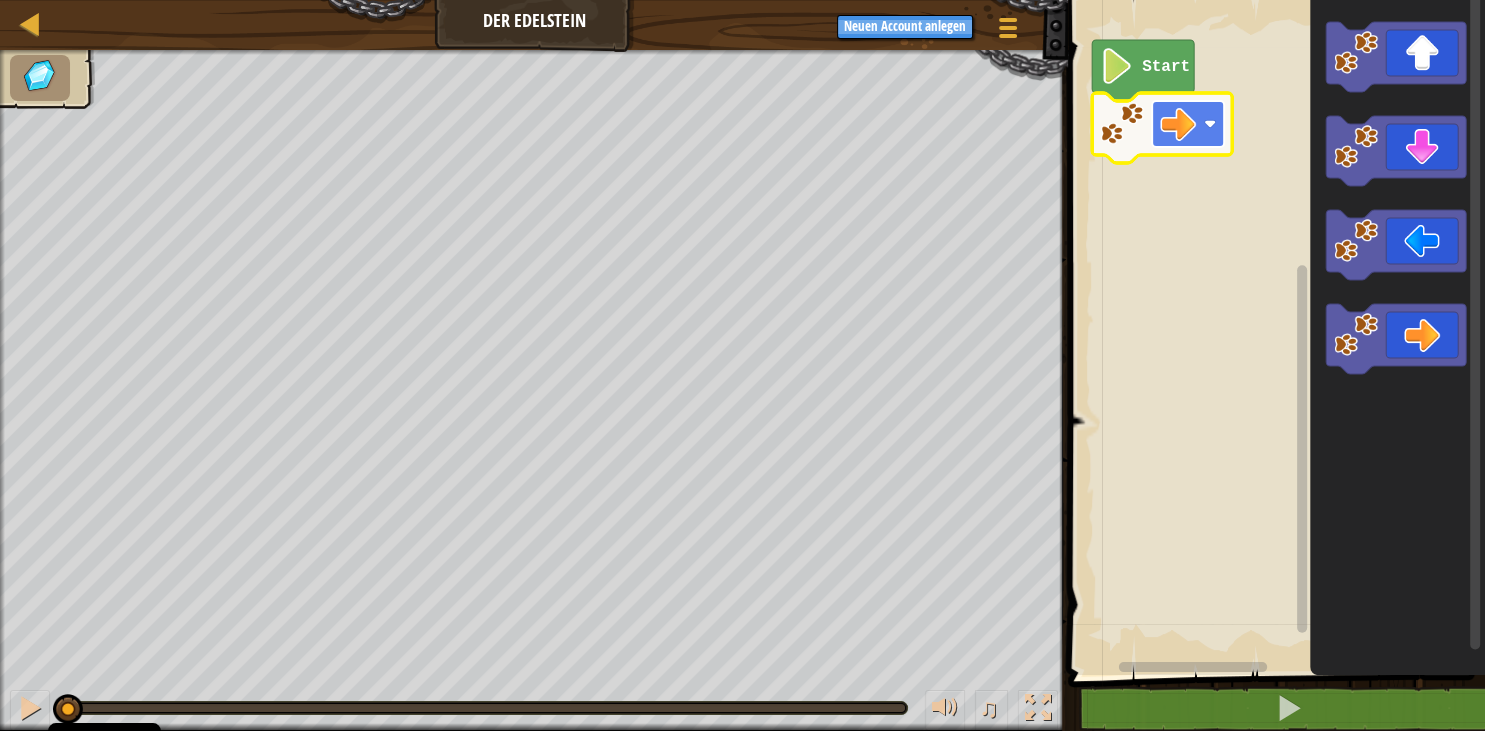 click 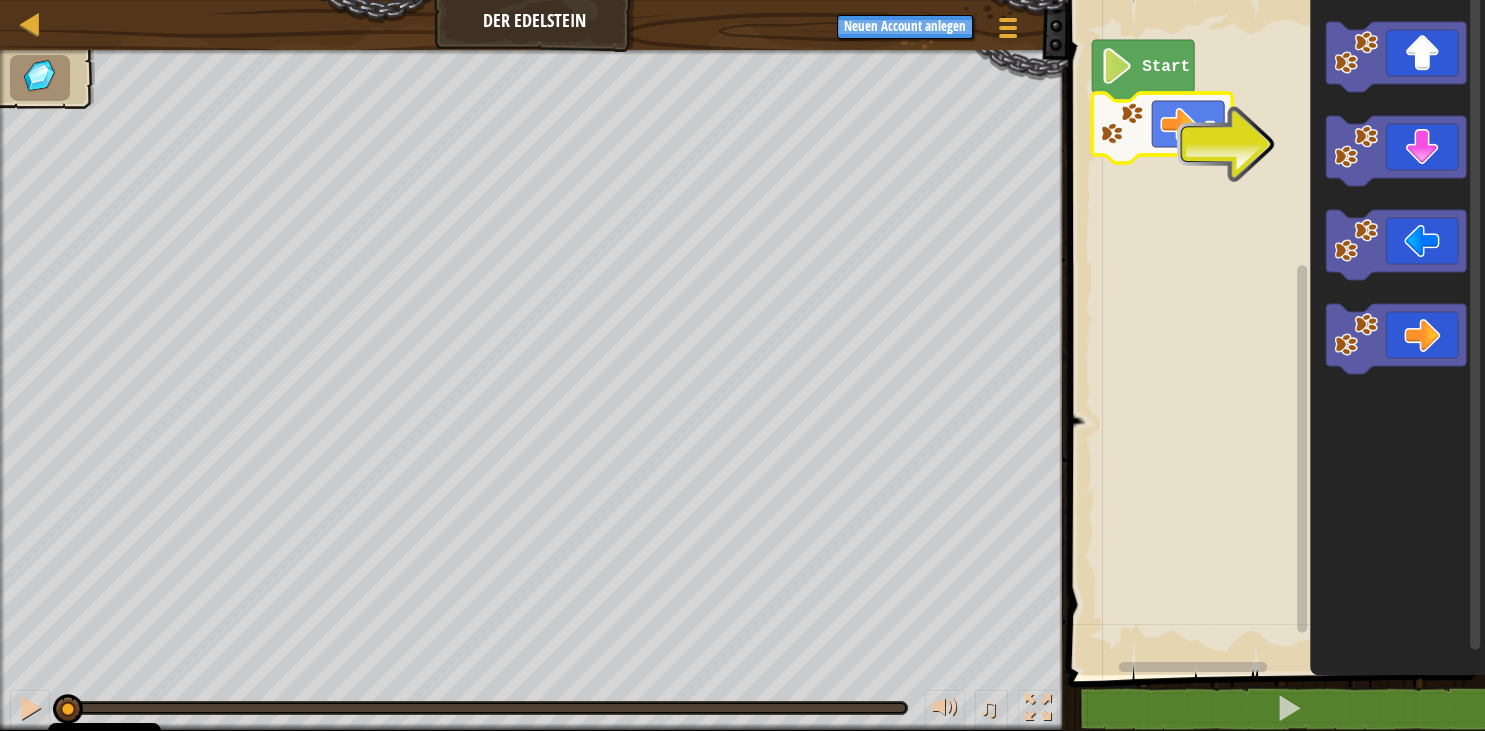 click 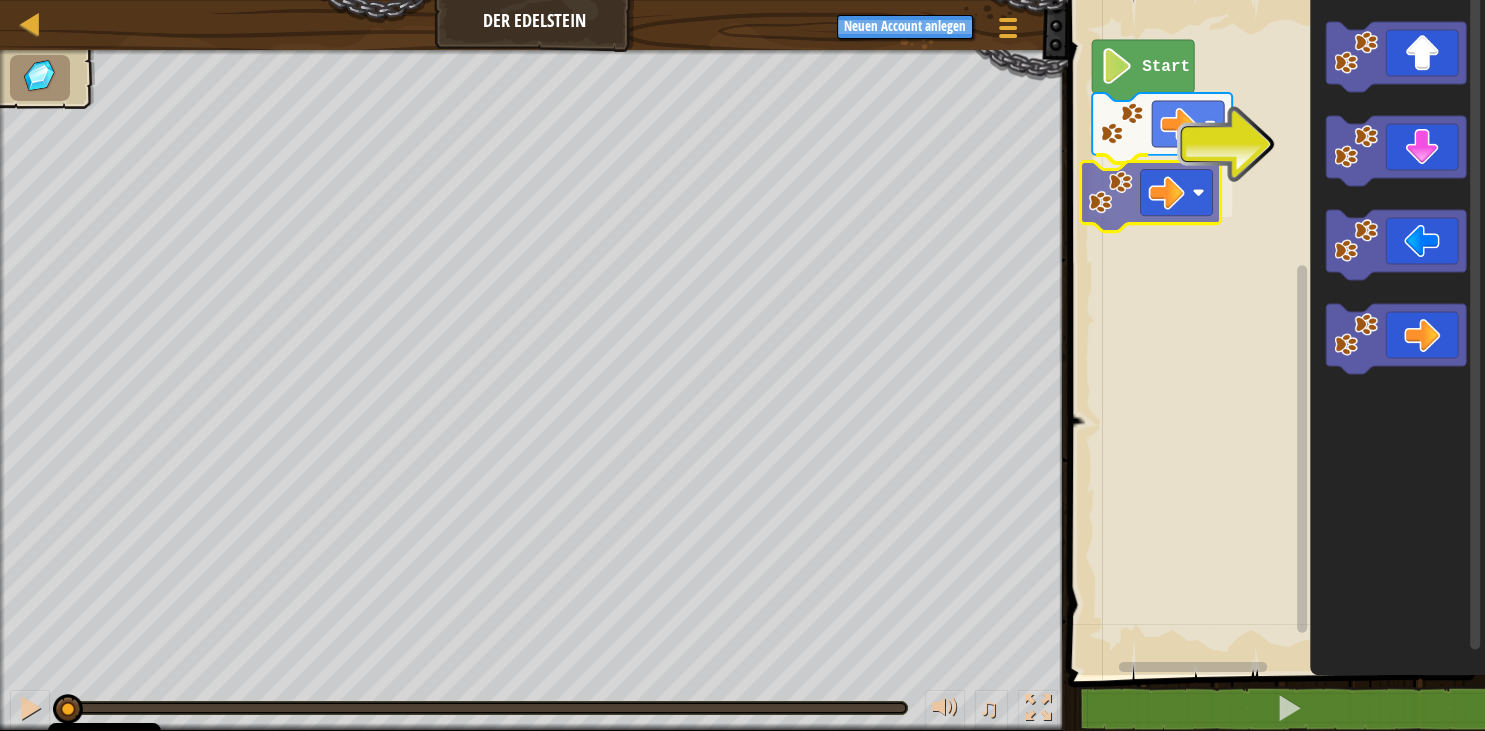 click on "Start" at bounding box center (1273, 332) 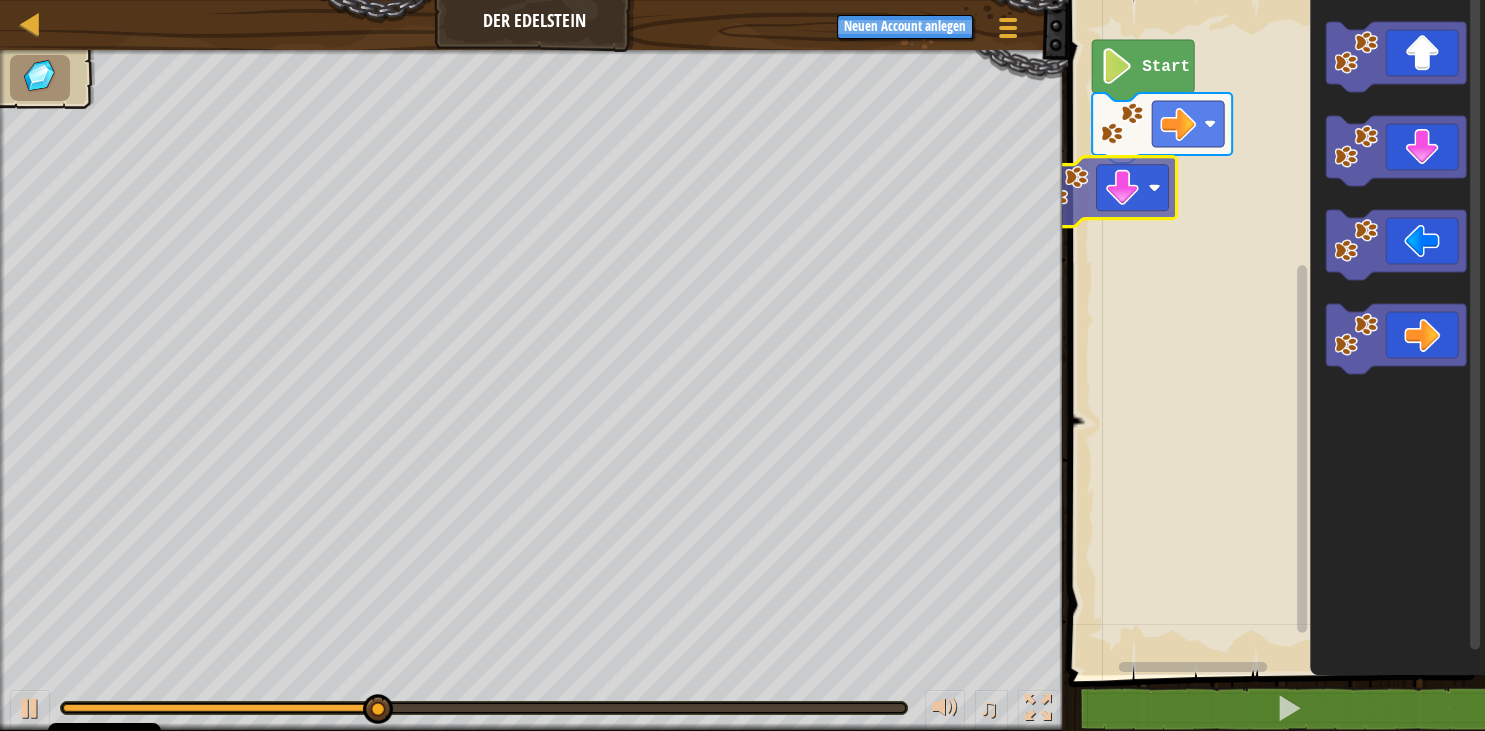 click on "Start" at bounding box center [1273, 332] 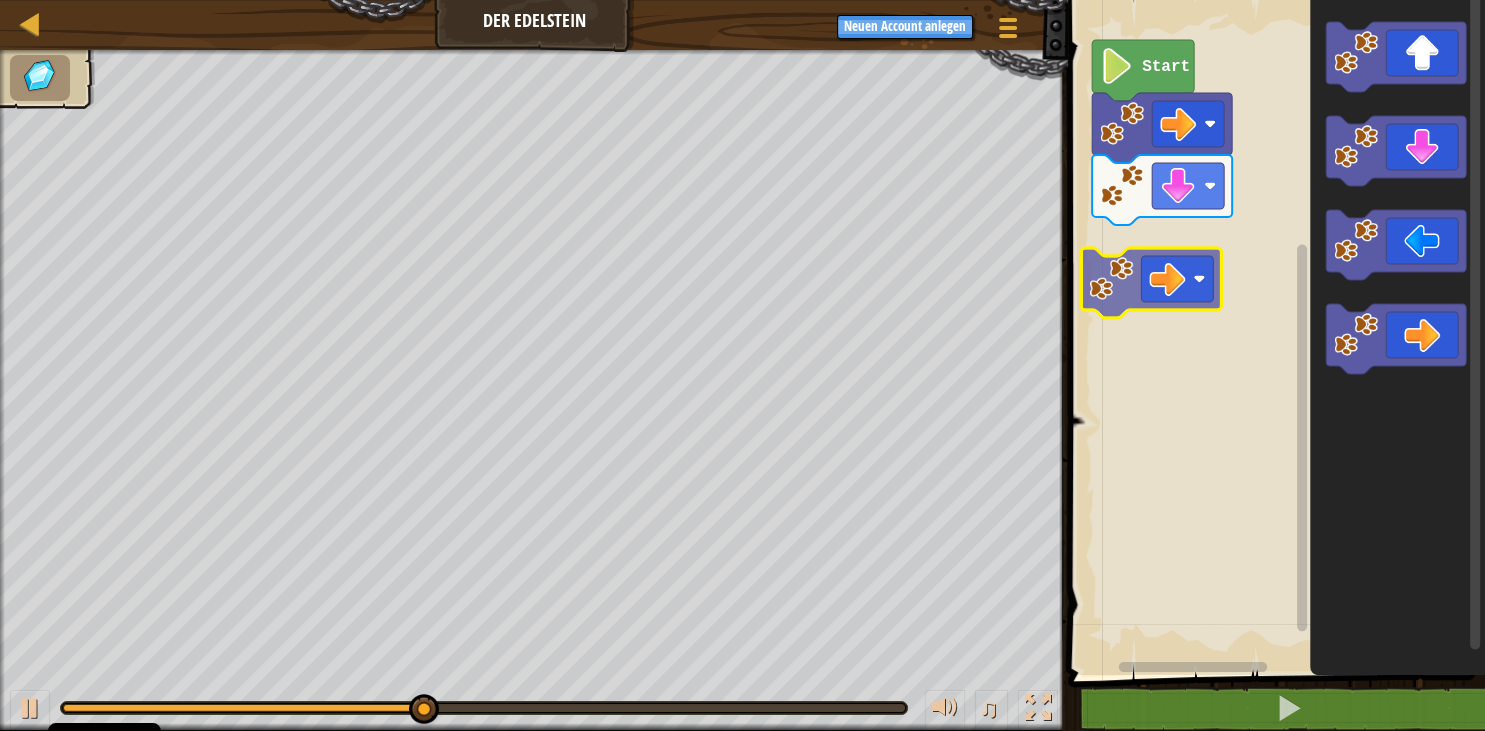 click on "Start" at bounding box center (1273, 332) 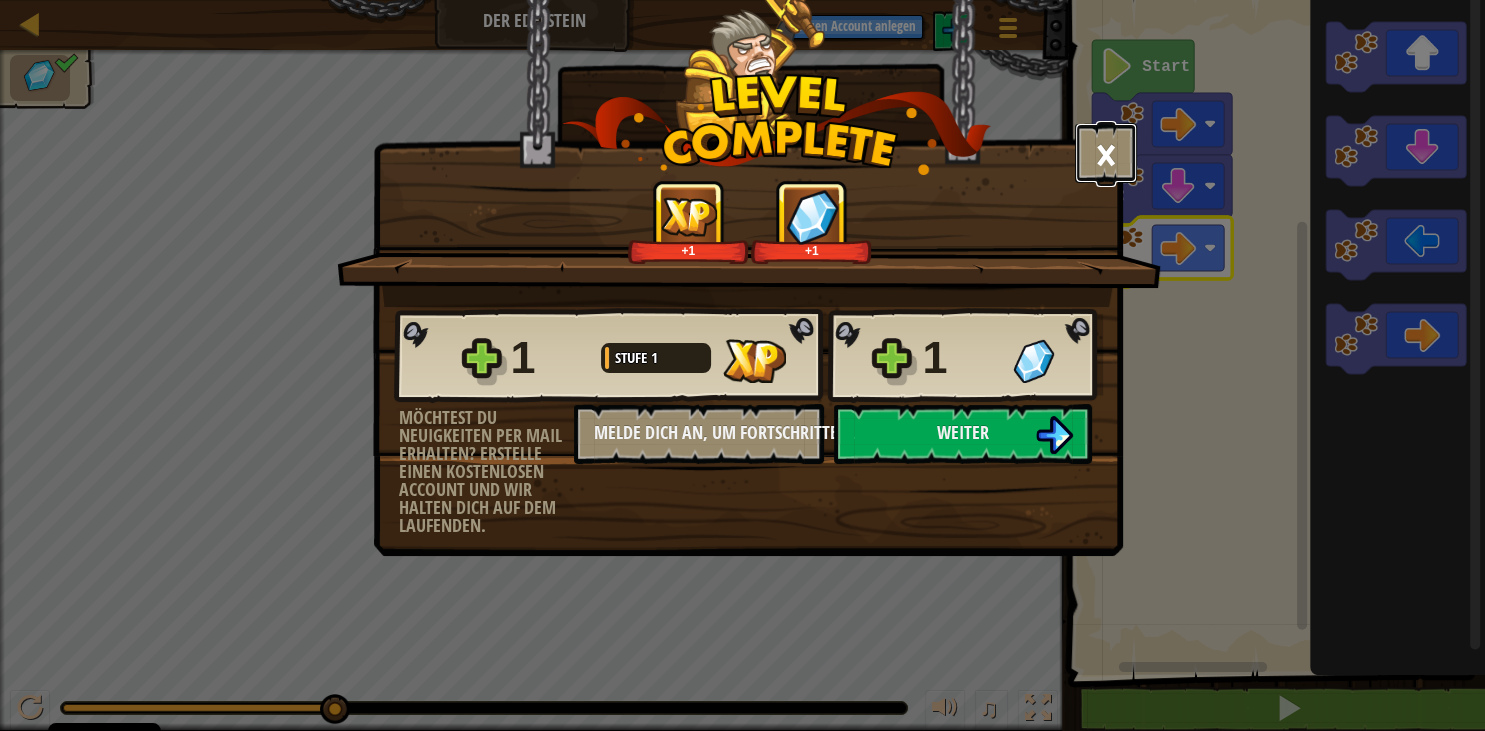 click on "×" at bounding box center (1106, 153) 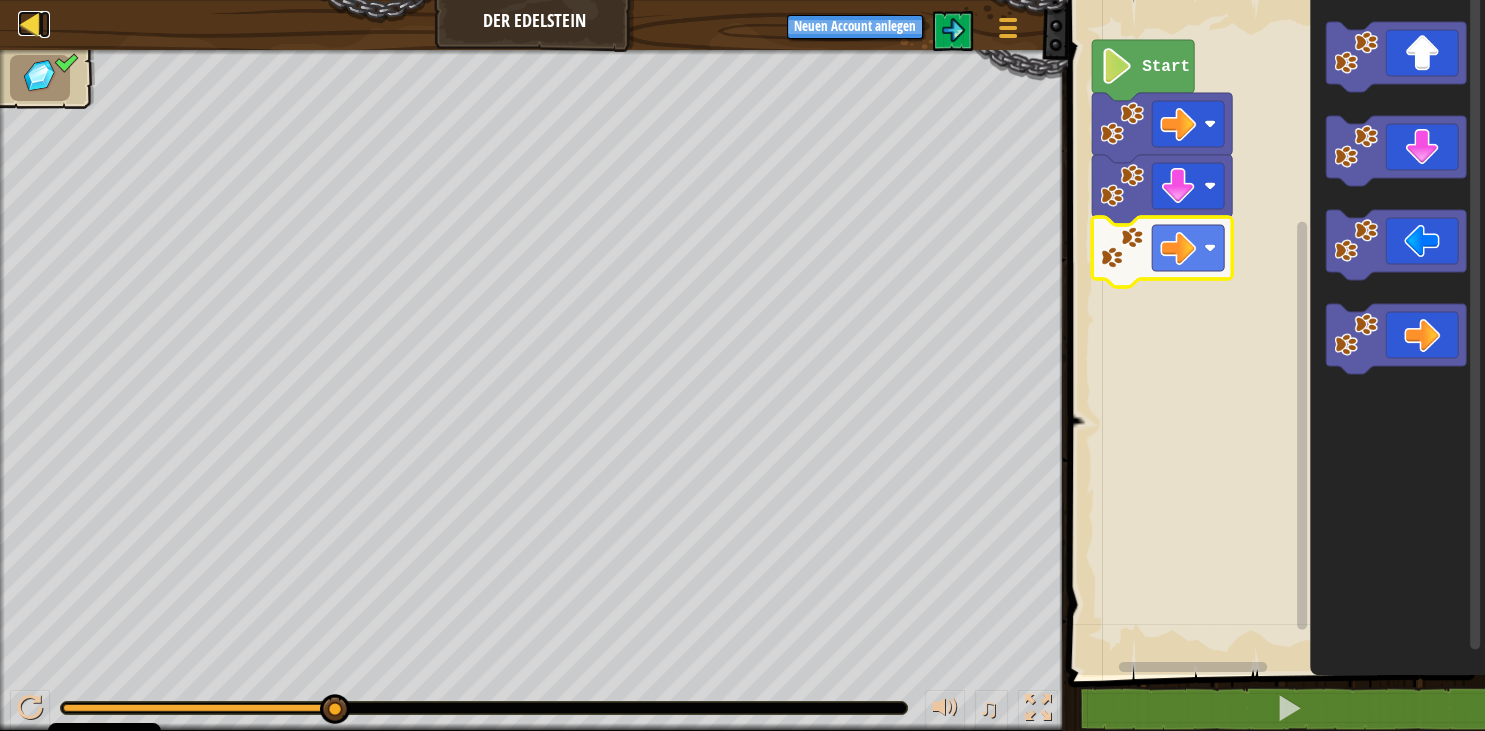 click at bounding box center [30, 23] 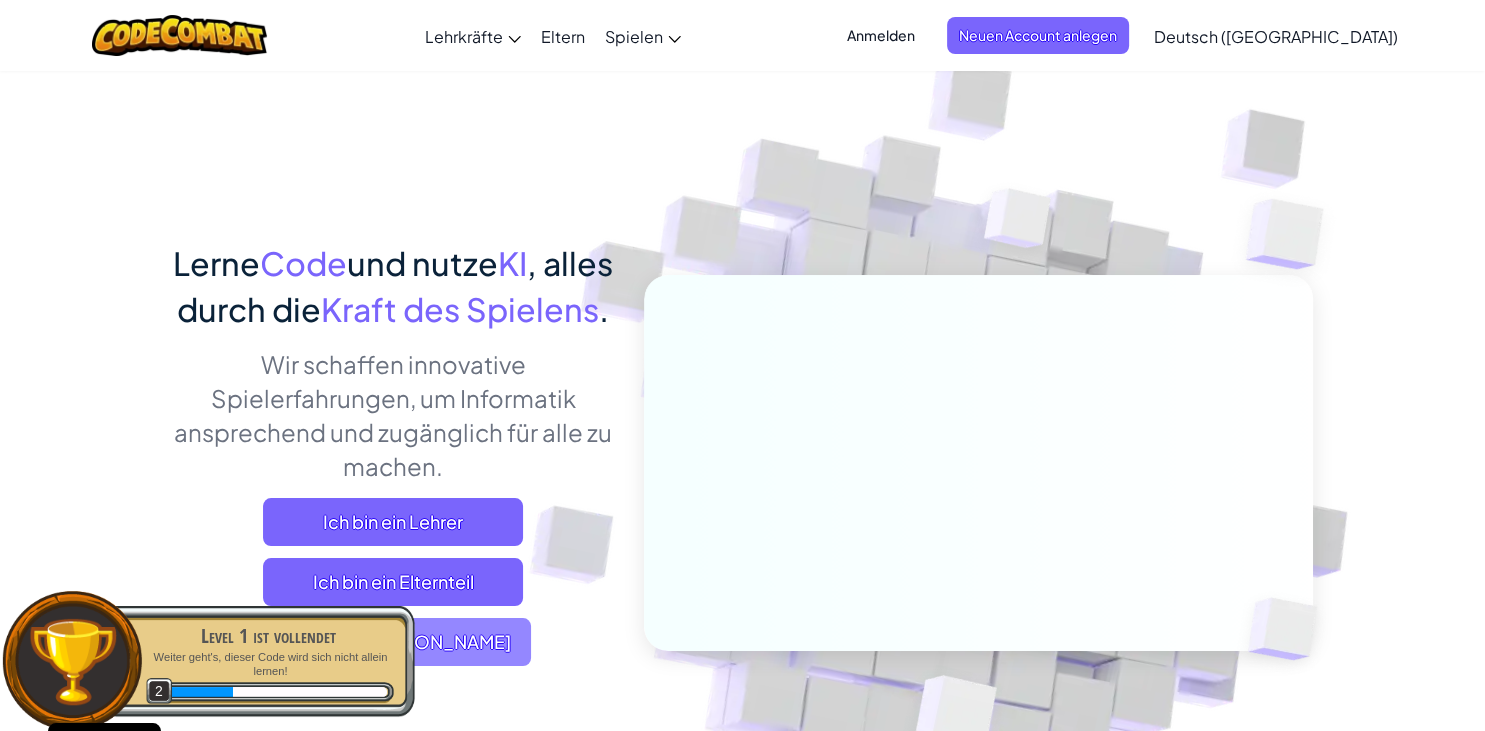 click on "Ich bin ein [PERSON_NAME]" at bounding box center (393, 642) 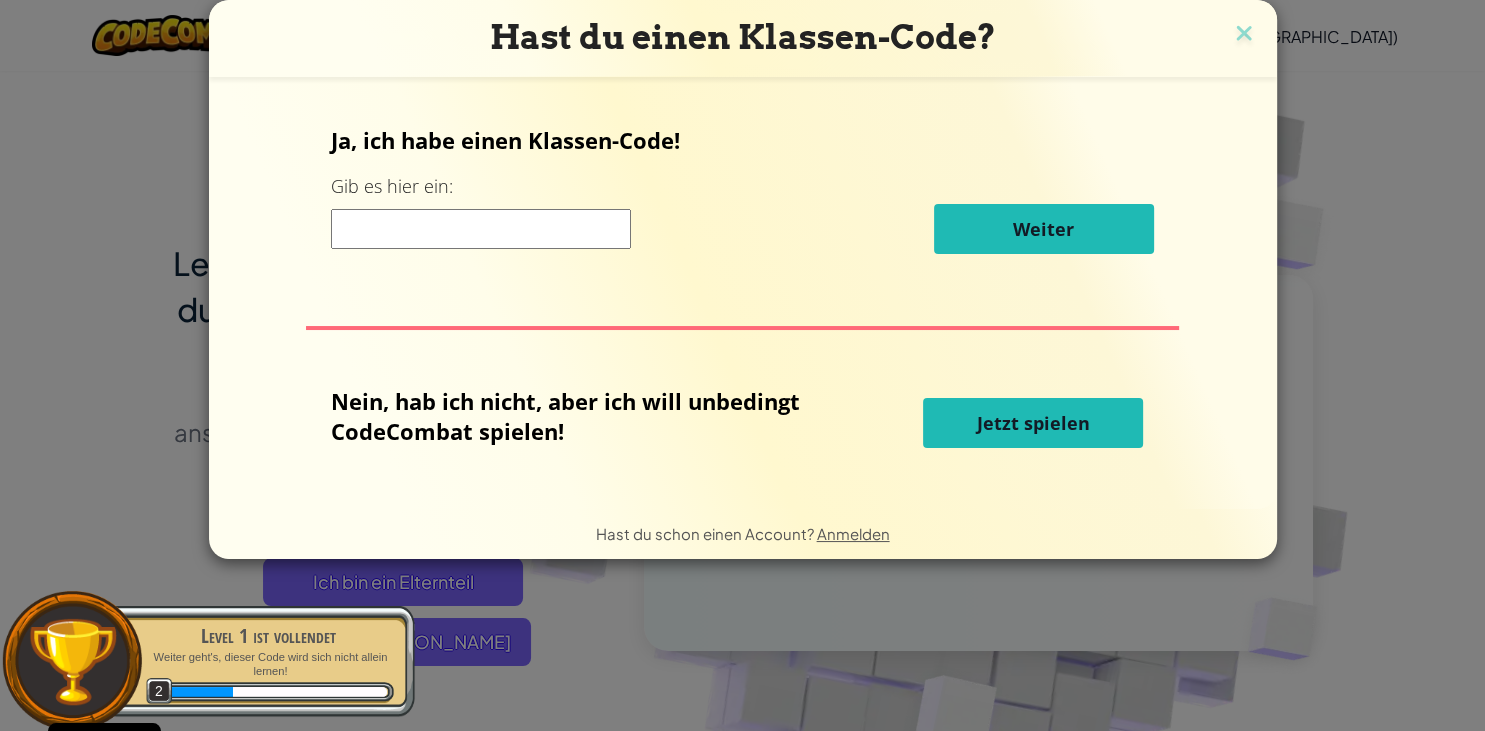 click on "Jetzt spielen" at bounding box center [1033, 423] 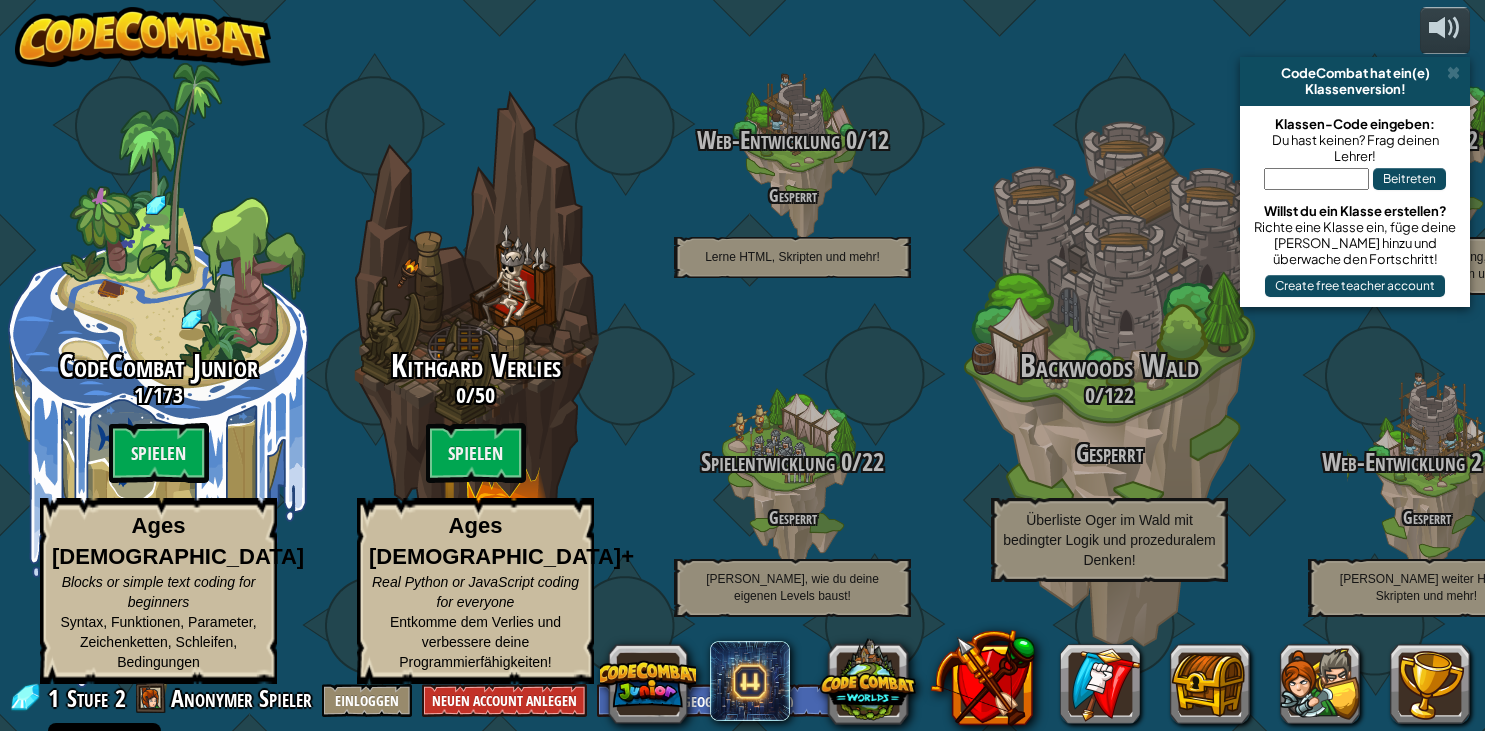 select on "de-DE" 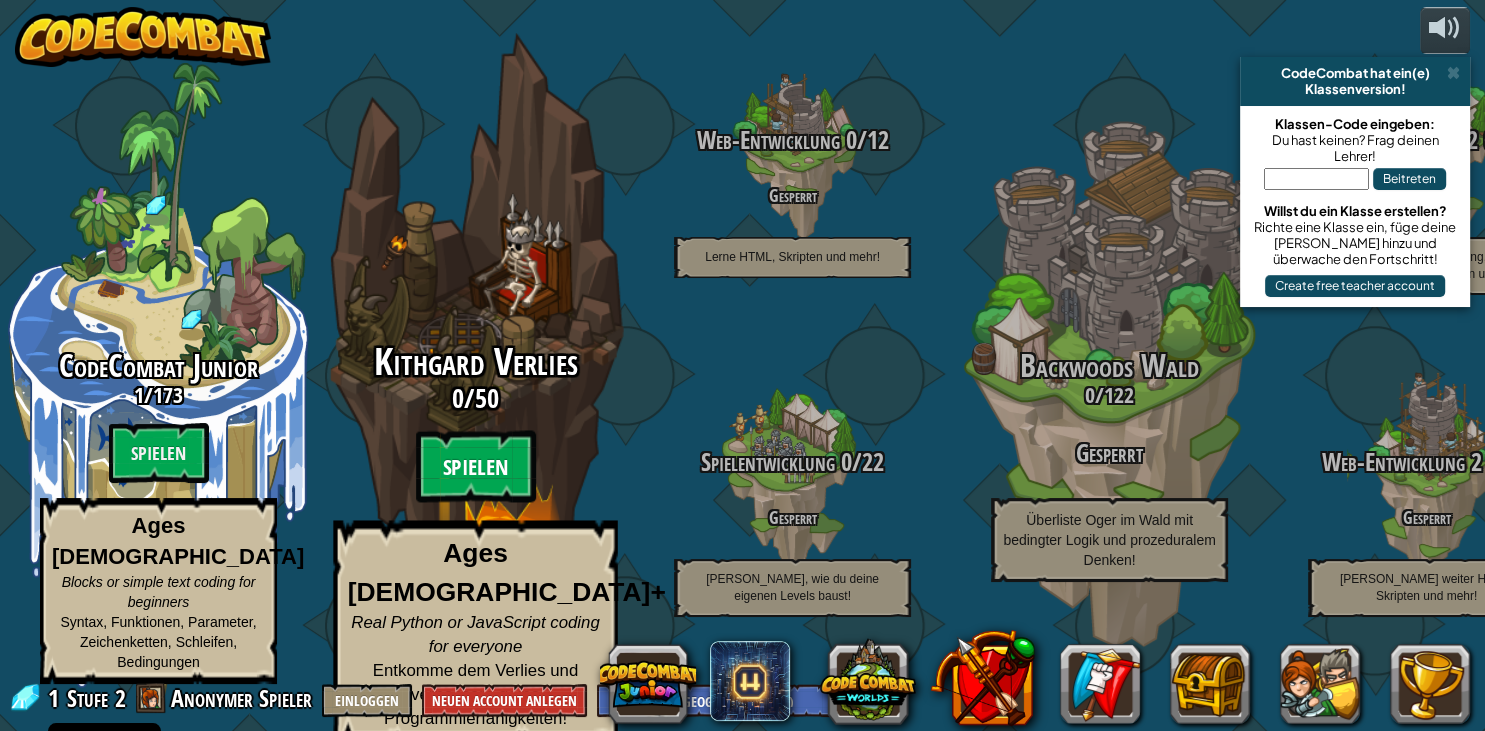 click on "Spielen" at bounding box center (476, 467) 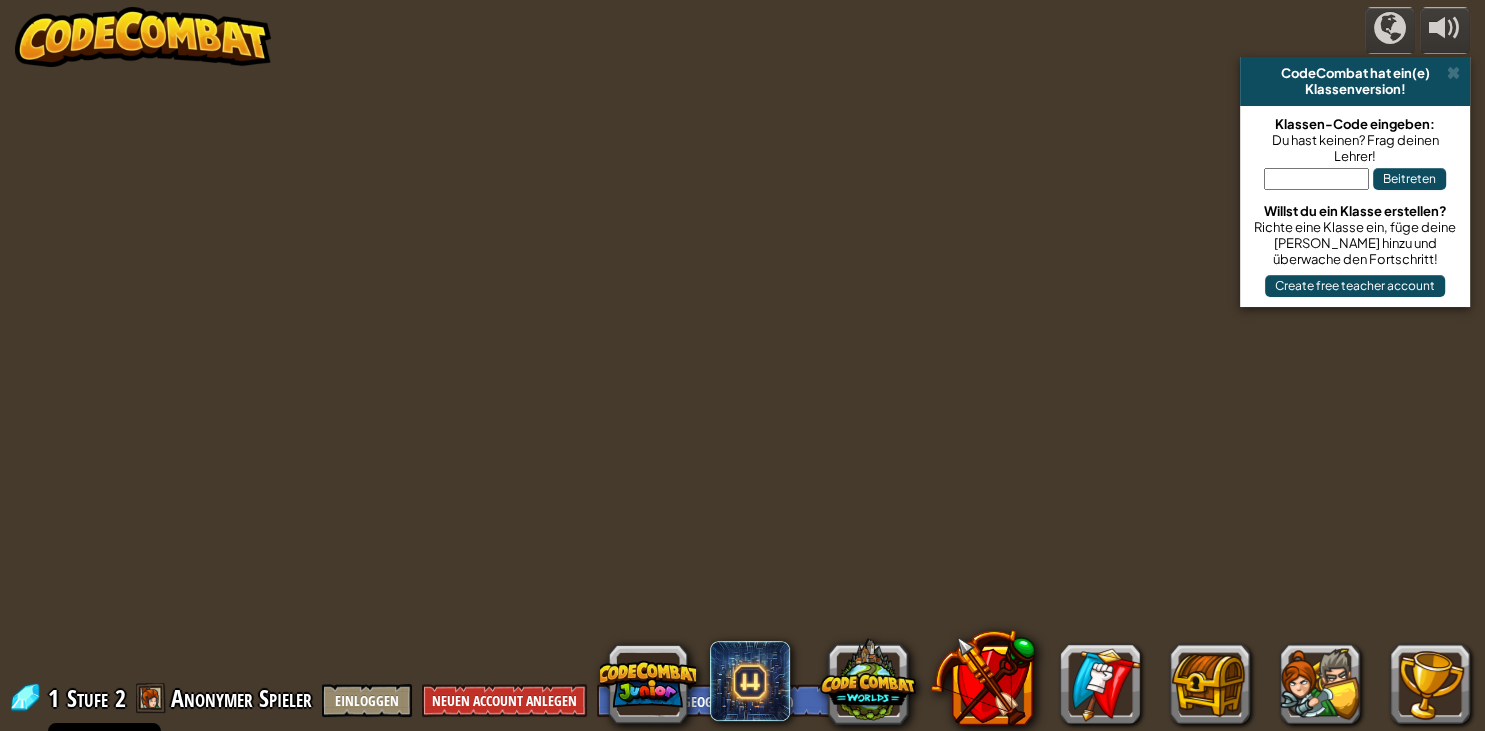 select on "de-DE" 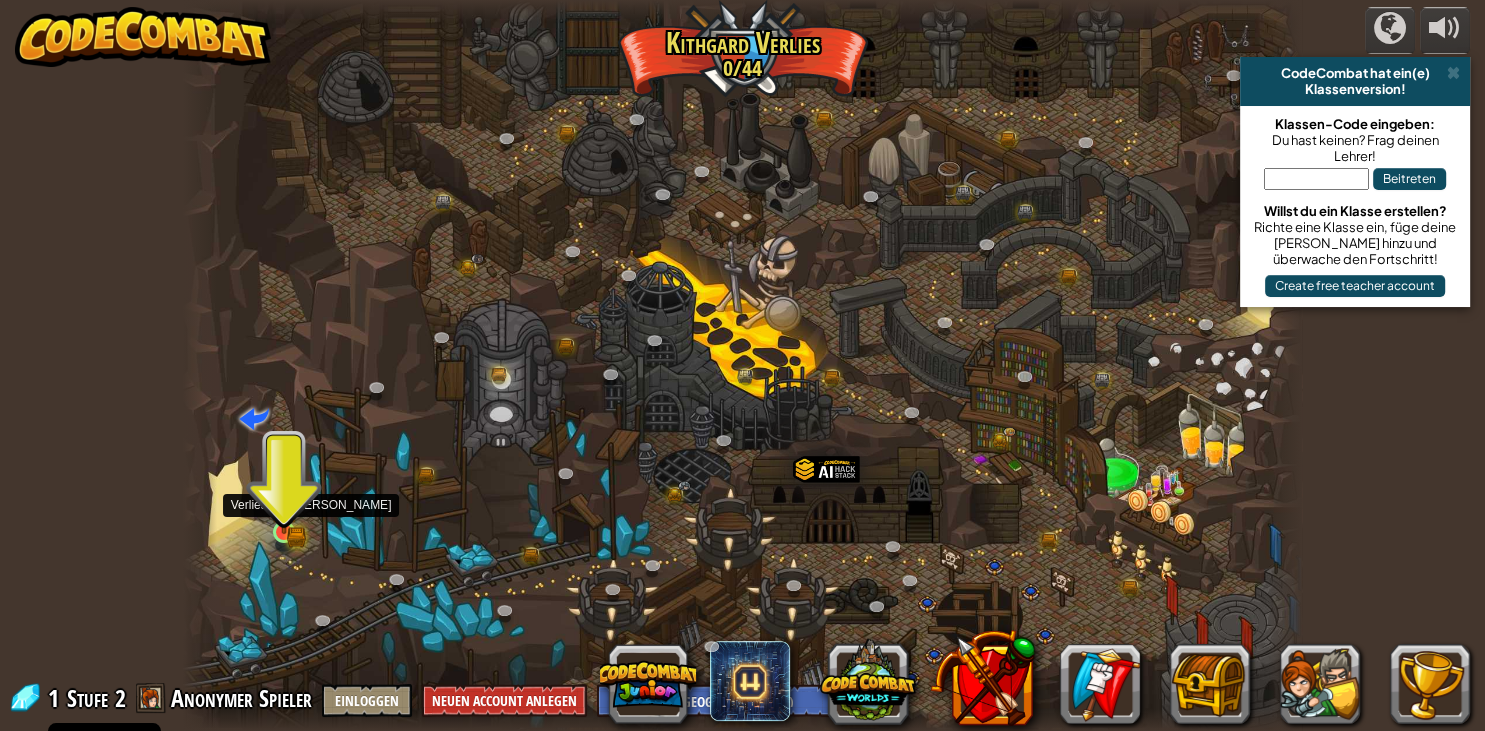 click at bounding box center (284, 503) 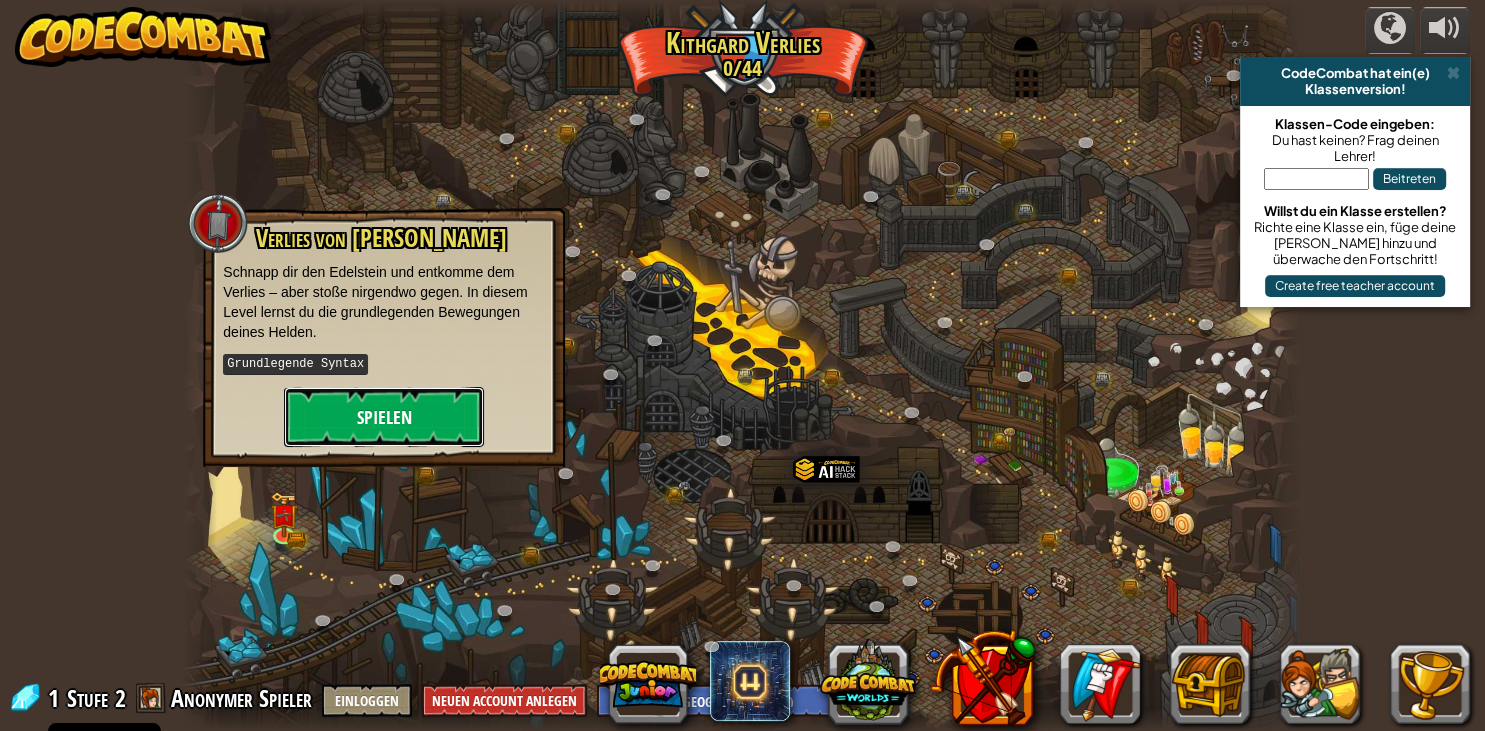 click on "Spielen" at bounding box center (384, 417) 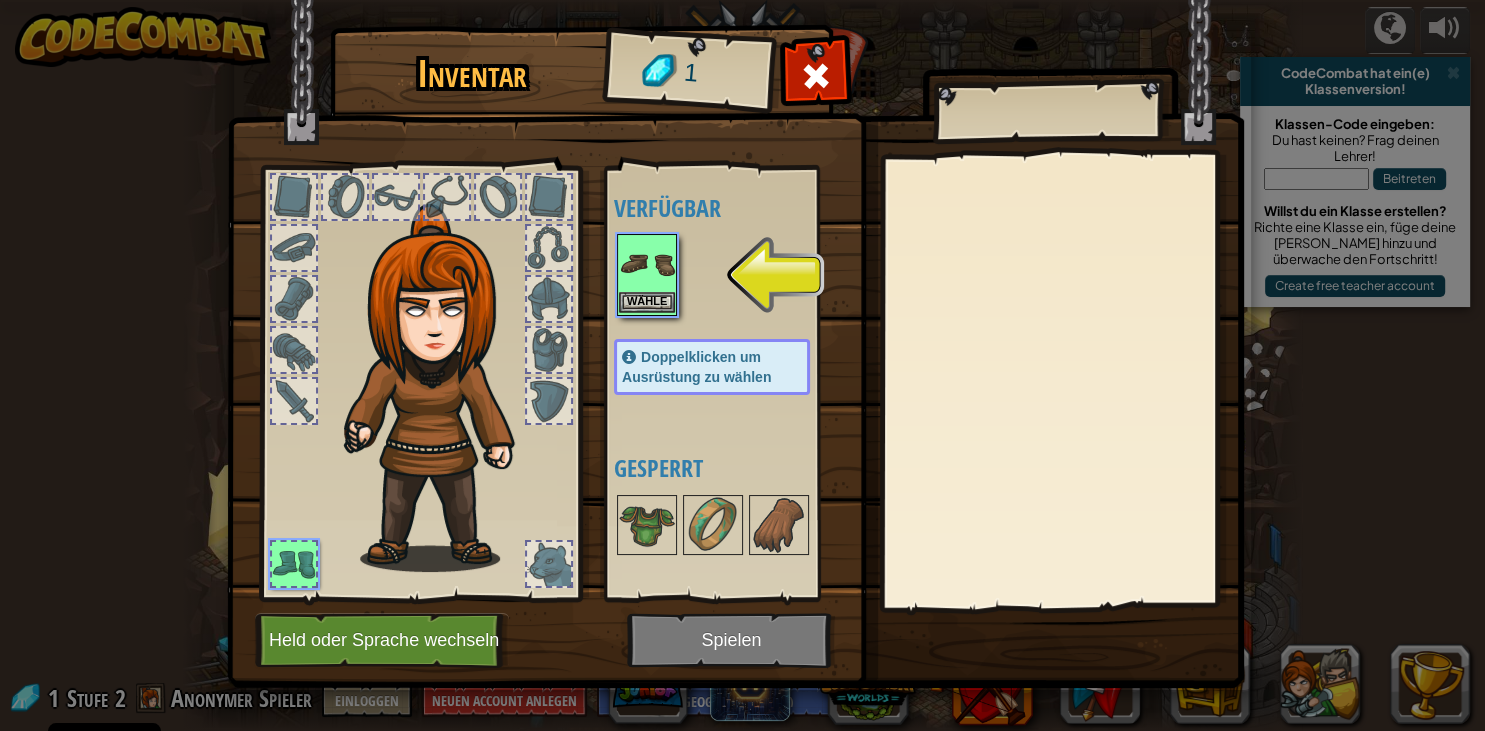 click at bounding box center [647, 264] 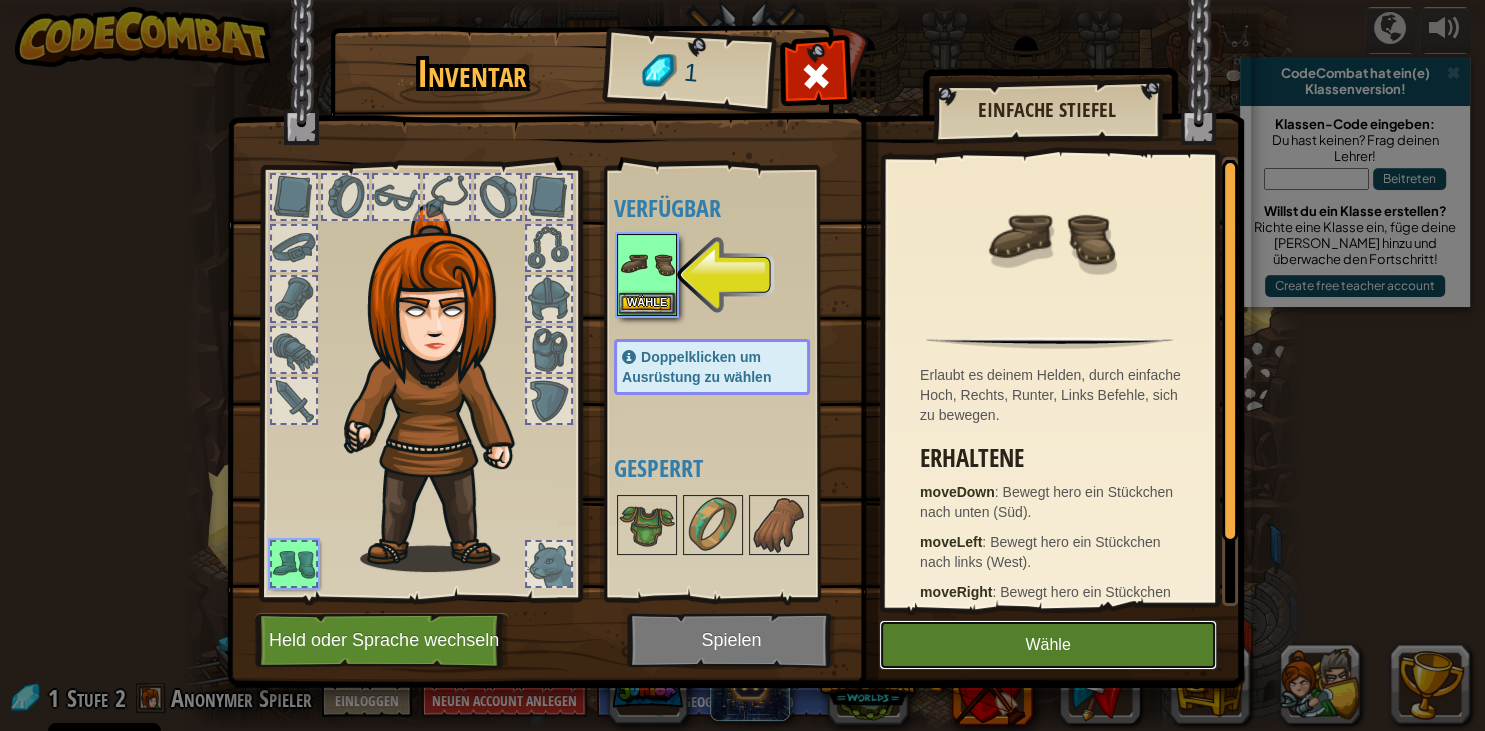click on "Wähle" at bounding box center (1048, 645) 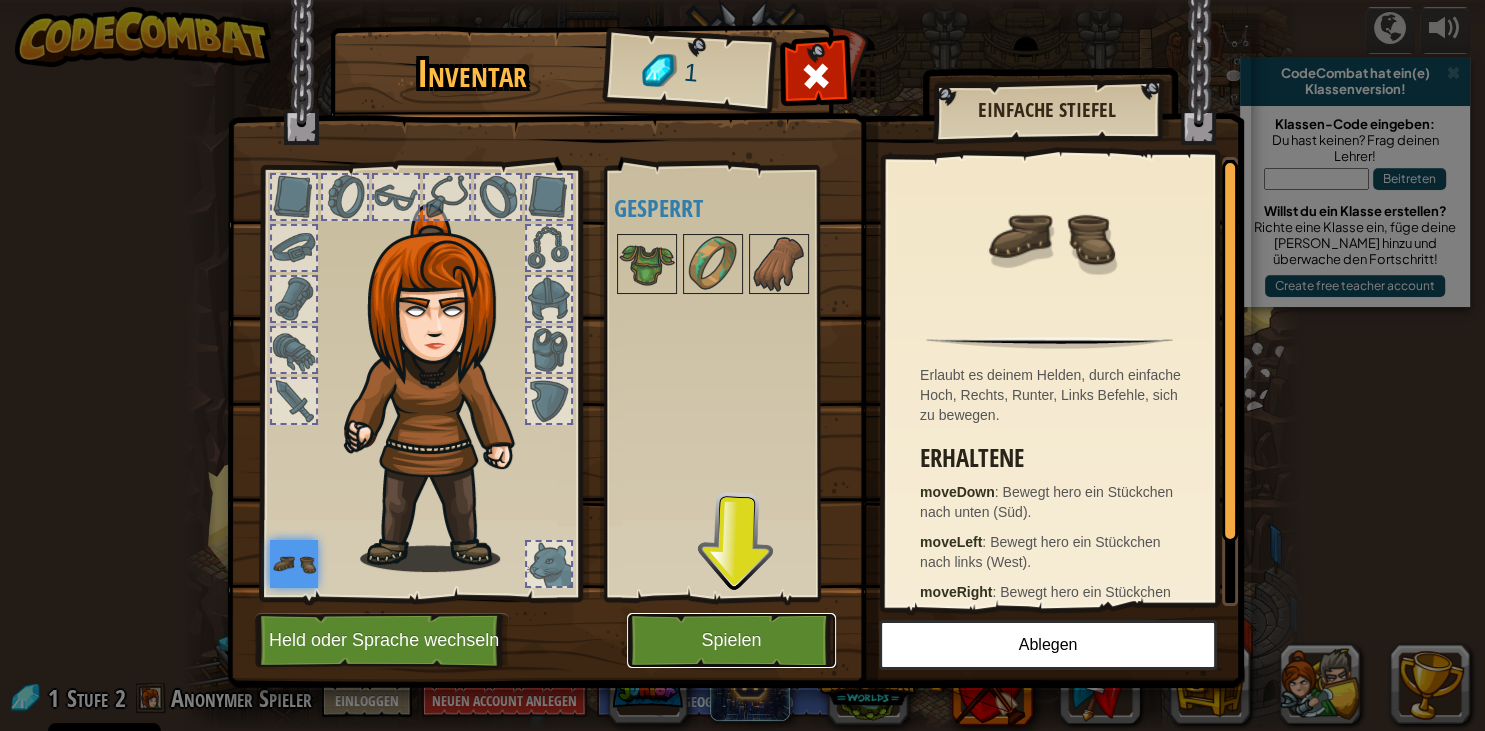 click on "Spielen" at bounding box center [731, 640] 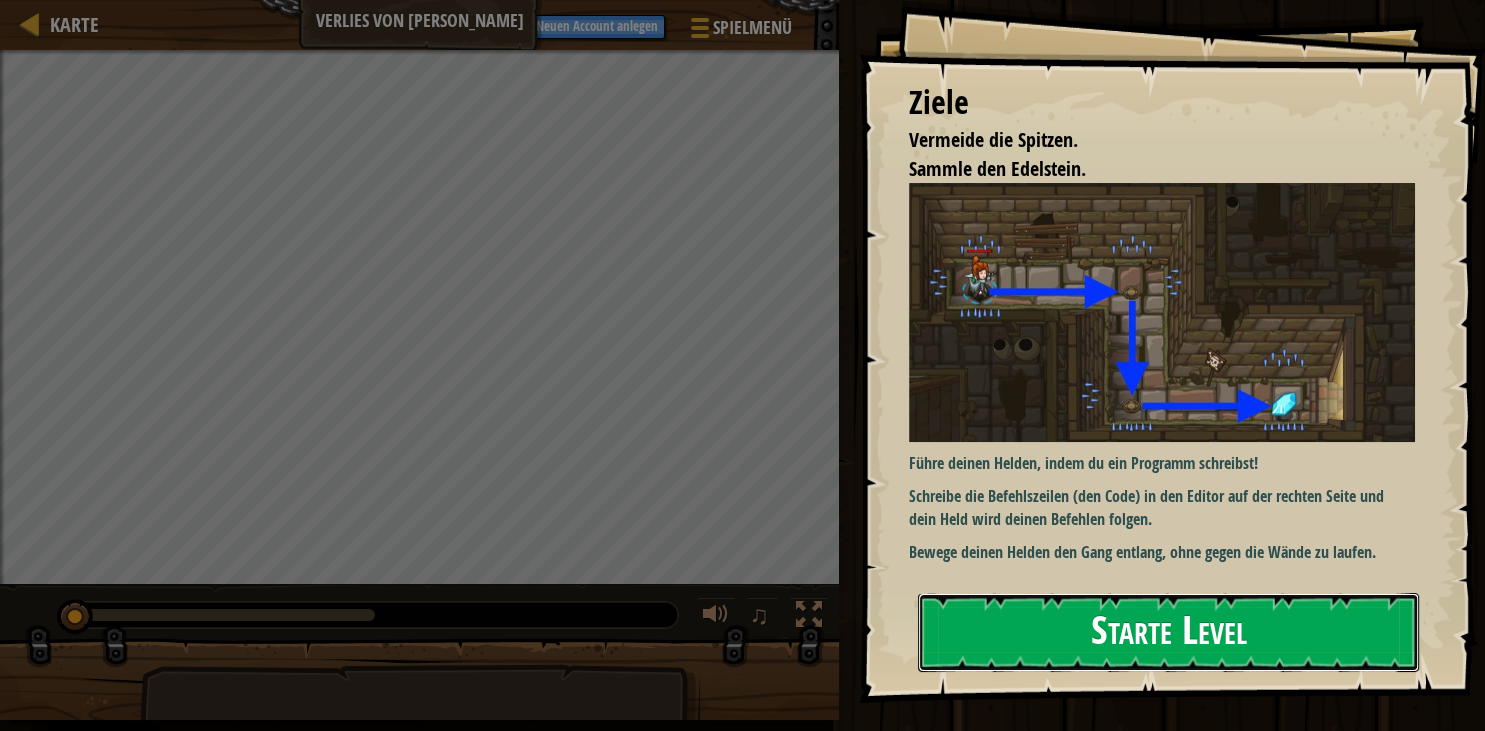 click on "Starte Level" at bounding box center [1168, 632] 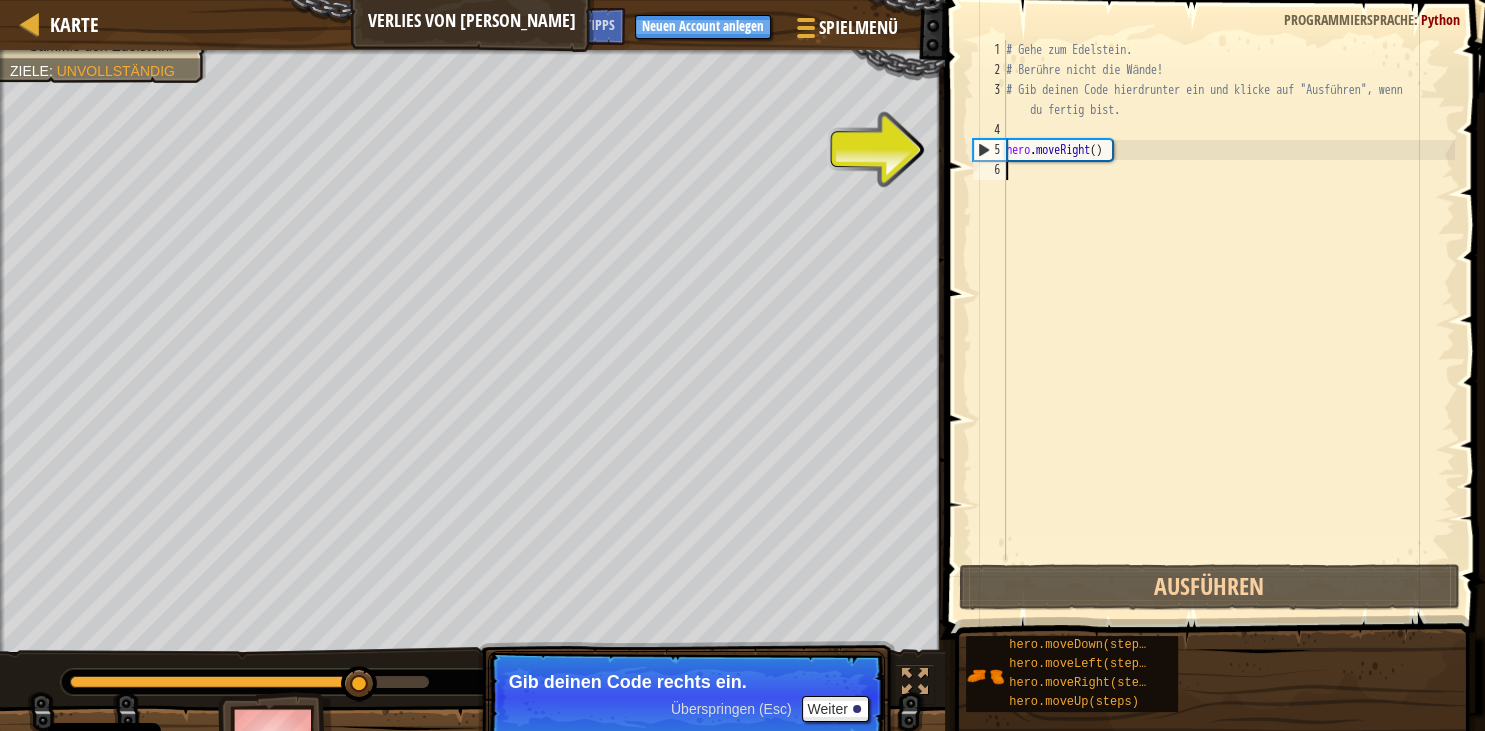 click on "# Gehe zum Edelstein. # Berühre nicht die Wände! # Gib deinen Code hierdrunter ein und klicke auf "Ausführen", wenn       du fertig bist. hero . moveRight ( )" at bounding box center [1228, 320] 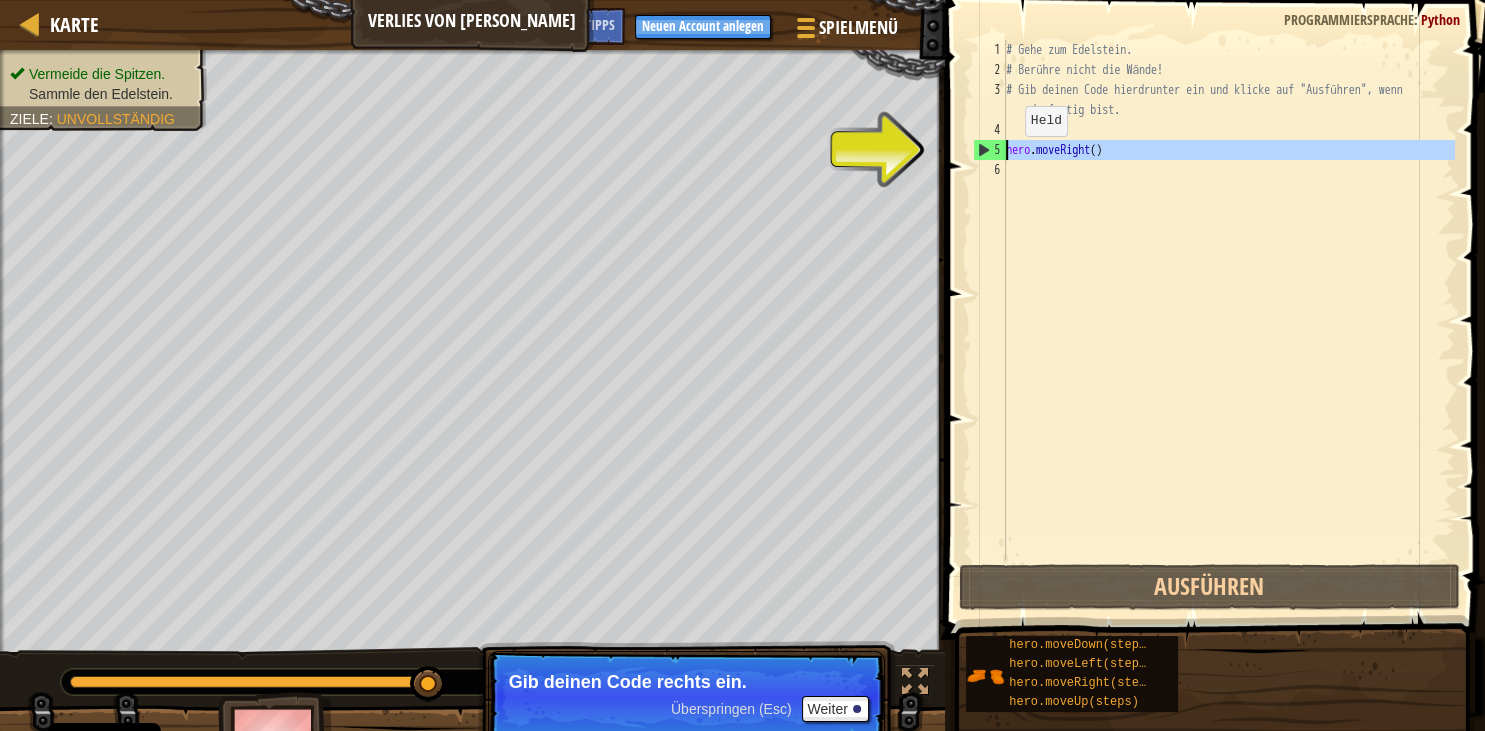 drag, startPoint x: 990, startPoint y: 154, endPoint x: 973, endPoint y: 148, distance: 18.027756 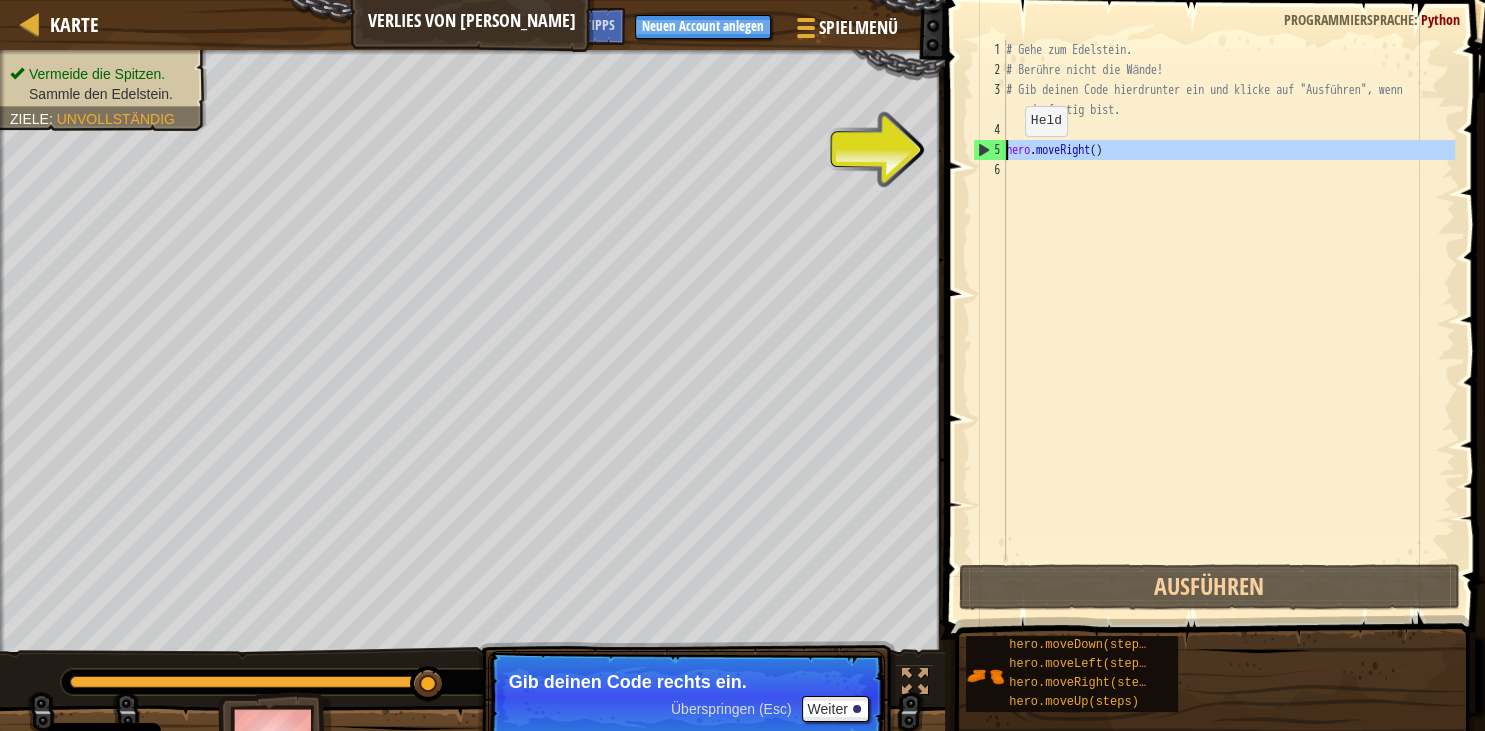 click on "1 2 3 4 5 6" at bounding box center [989, 500040] 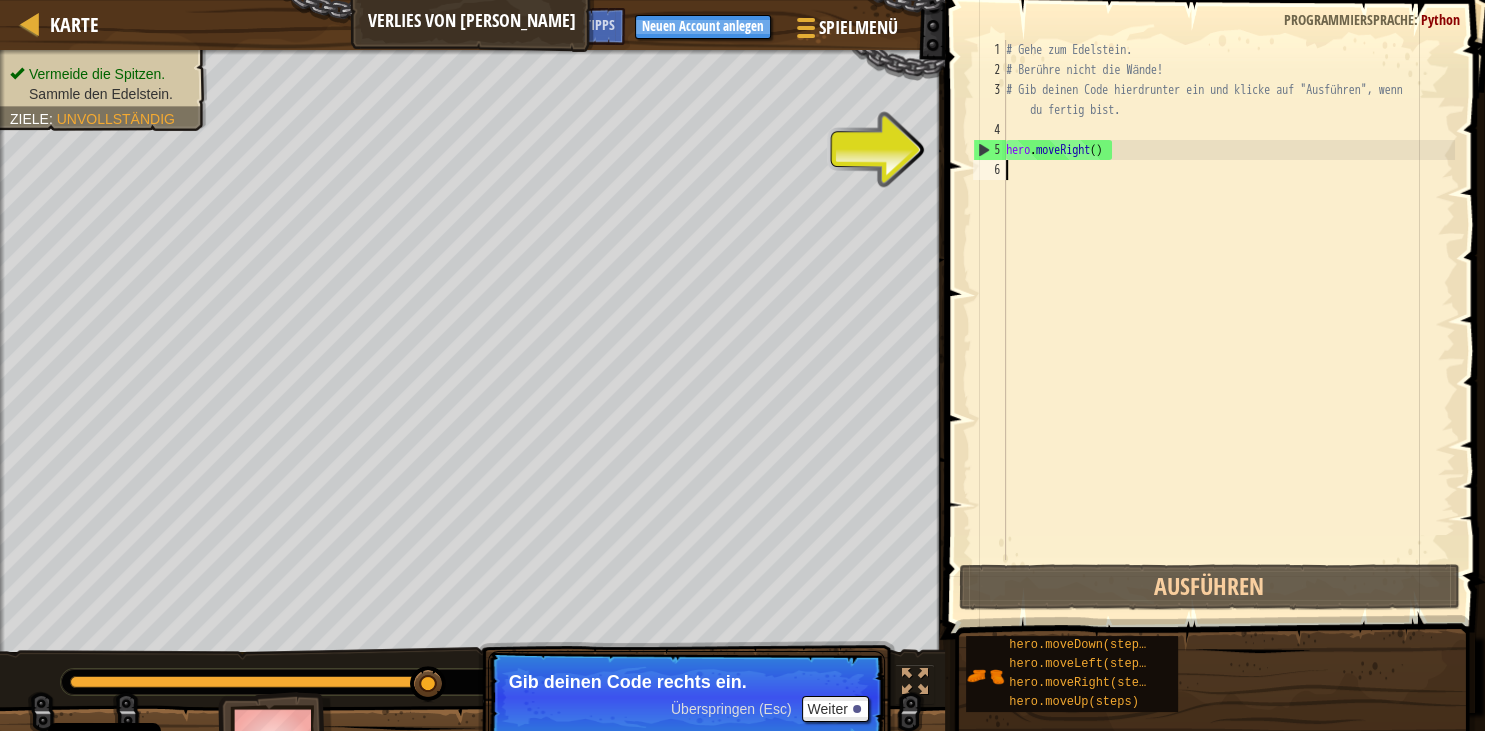 click on "# Gehe zum Edelstein. # Berühre nicht die Wände! # Gib deinen Code hierdrunter ein und klicke auf "Ausführen", wenn       du fertig bist. hero . moveRight ( )" at bounding box center (1228, 320) 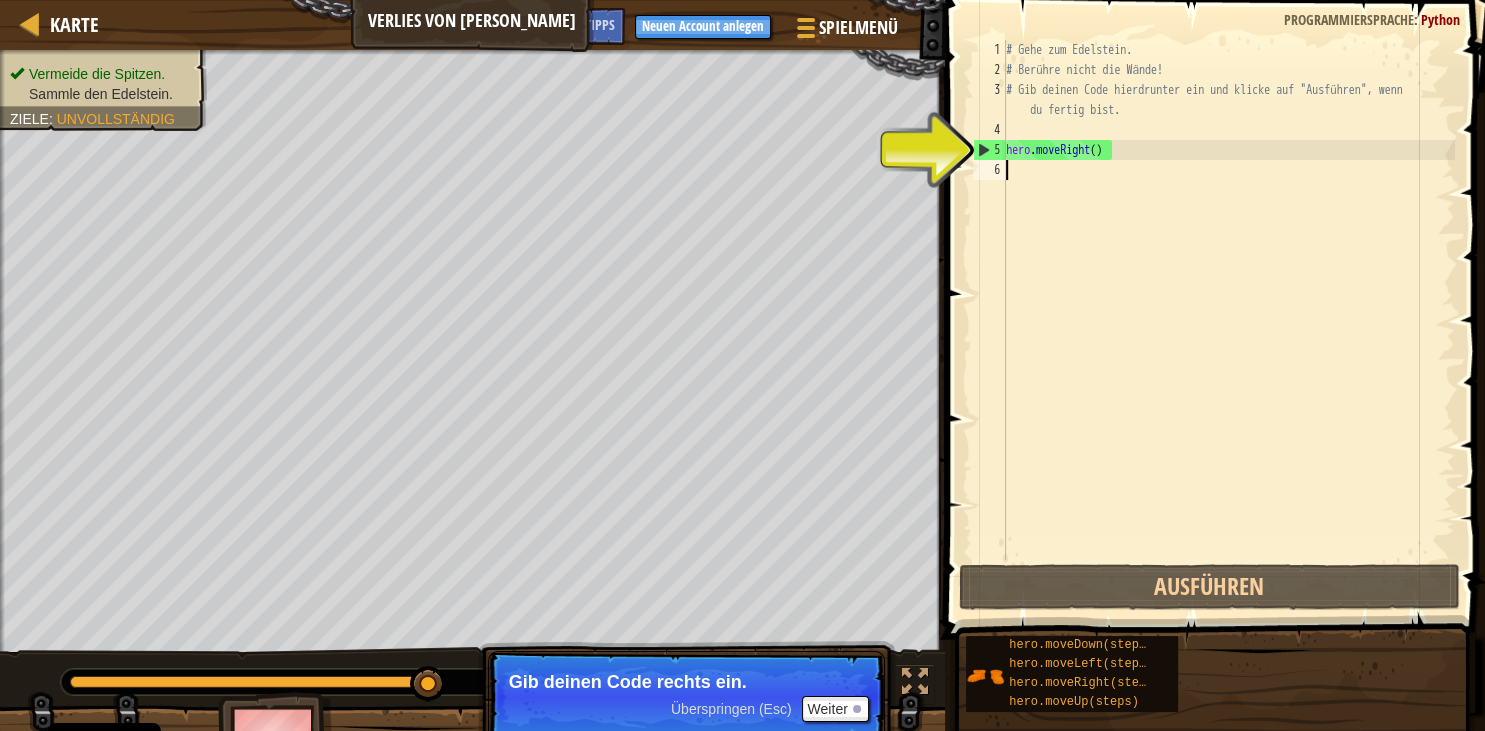 scroll, scrollTop: 10, scrollLeft: 0, axis: vertical 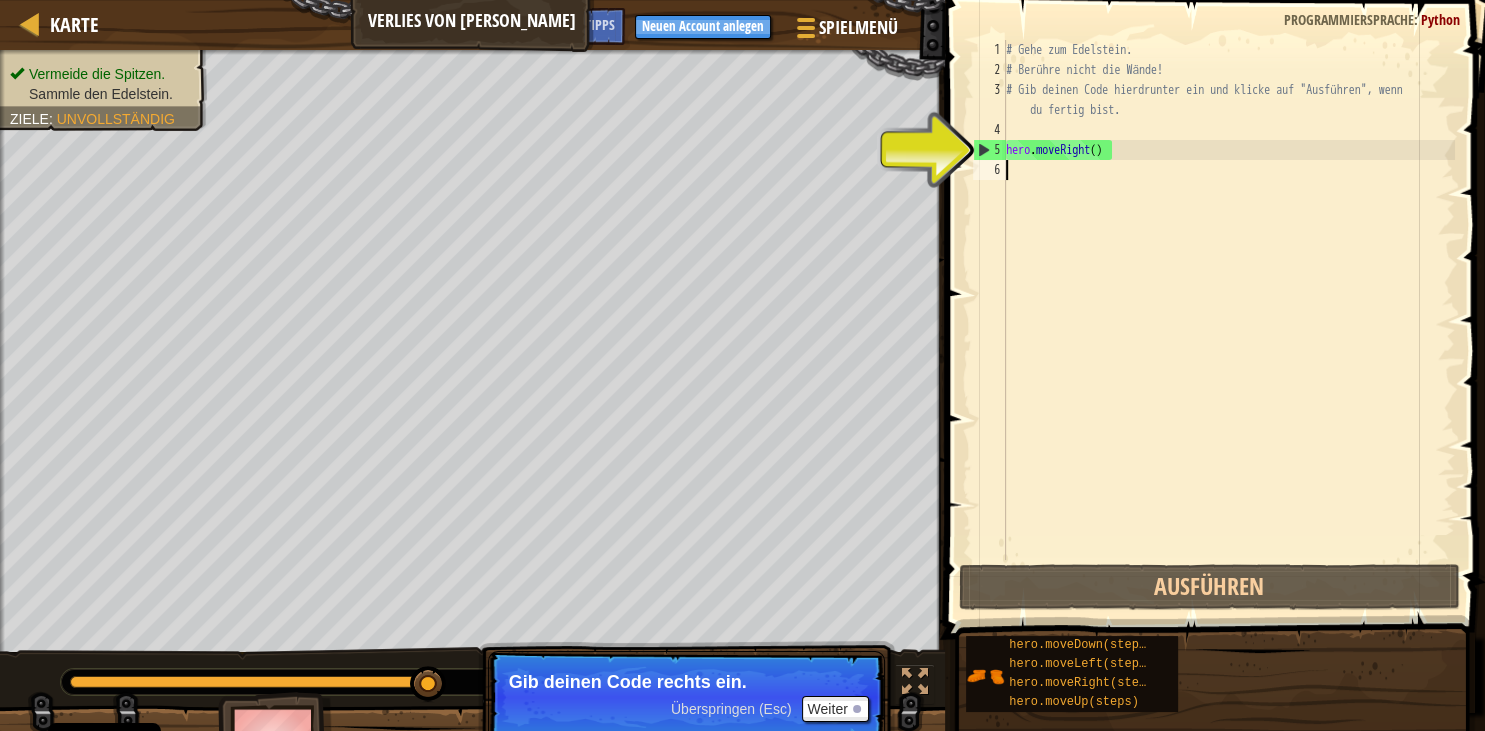type on "HE" 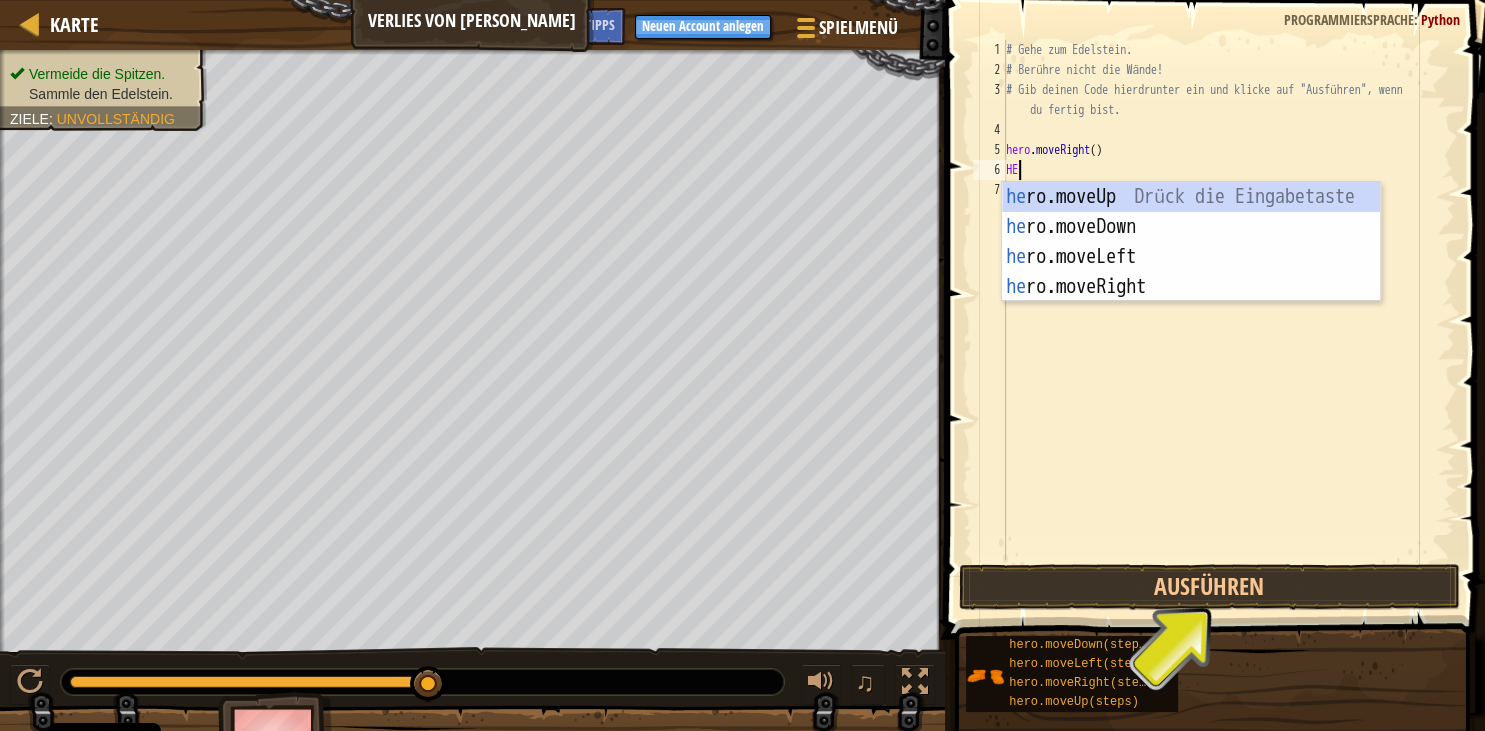 click on "# Gehe zum Edelstein. # Berühre nicht die Wände! # Gib deinen Code hierdrunter ein und klicke auf "Ausführen", wenn       du fertig bist. hero . moveRight ( ) HE" at bounding box center (1228, 320) 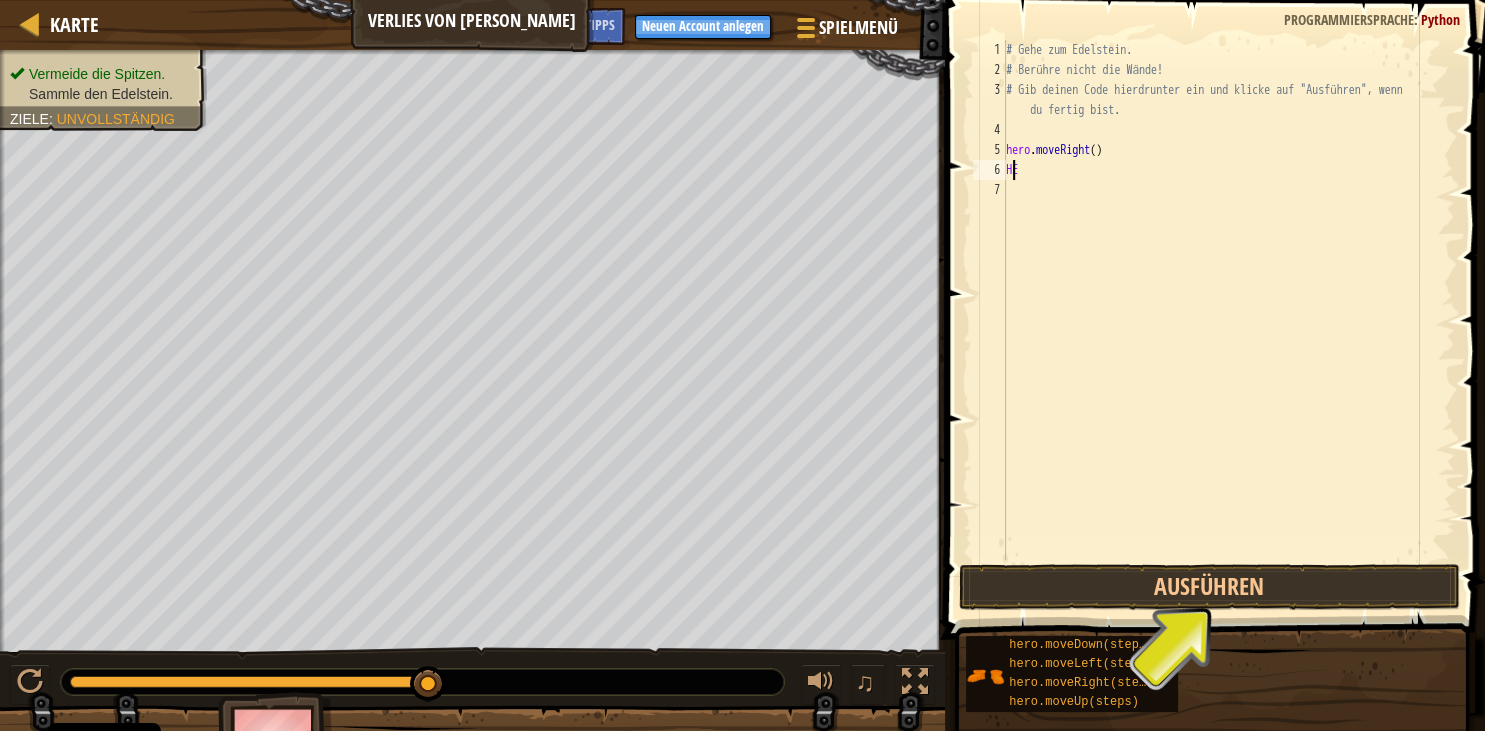 click on "# Gehe zum Edelstein. # Berühre nicht die Wände! # Gib deinen Code hierdrunter ein und klicke auf "Ausführen", wenn       du fertig bist. hero . moveRight ( ) HE" at bounding box center [1228, 320] 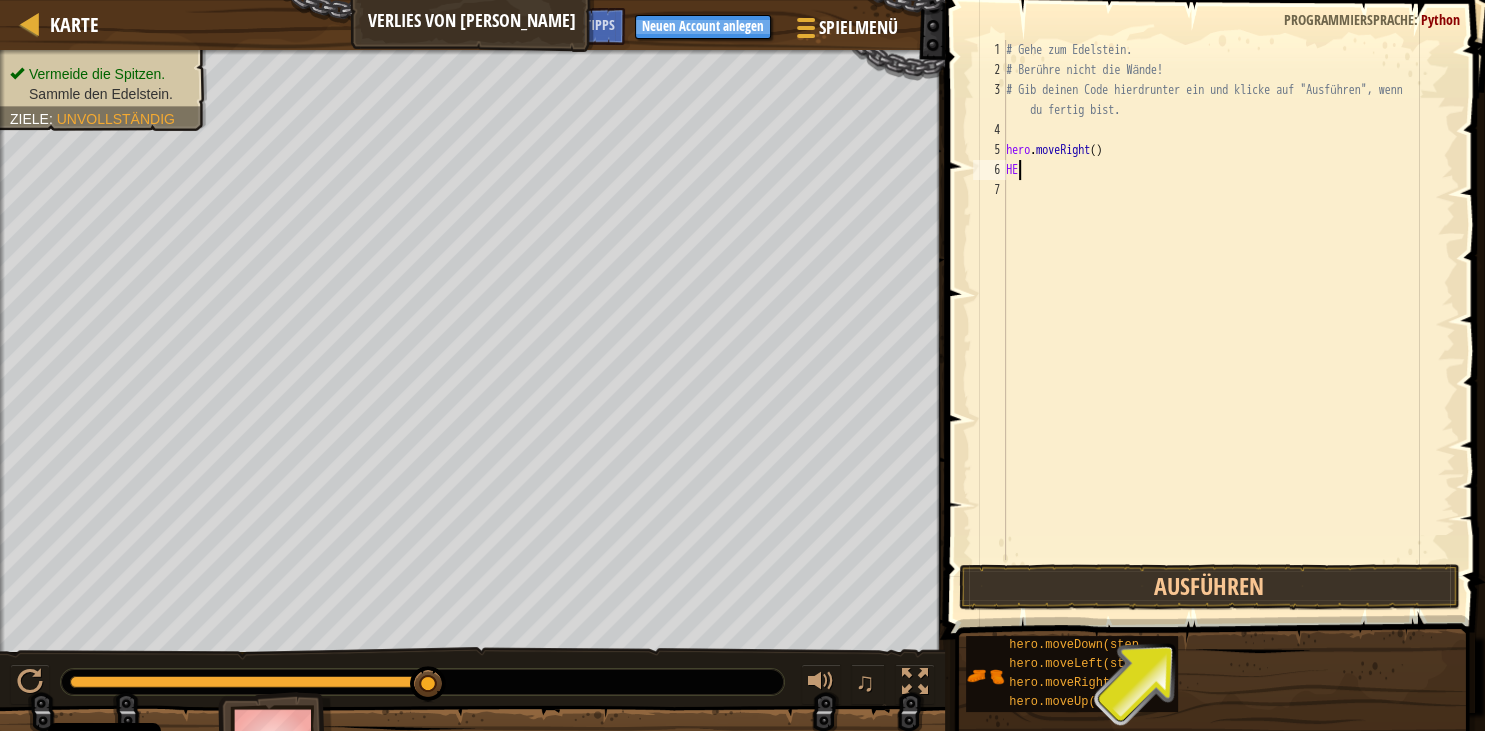 click on "# Gehe zum Edelstein. # Berühre nicht die Wände! # Gib deinen Code hierdrunter ein und klicke auf "Ausführen", wenn       du fertig bist. hero . moveRight ( ) HE" at bounding box center [1228, 320] 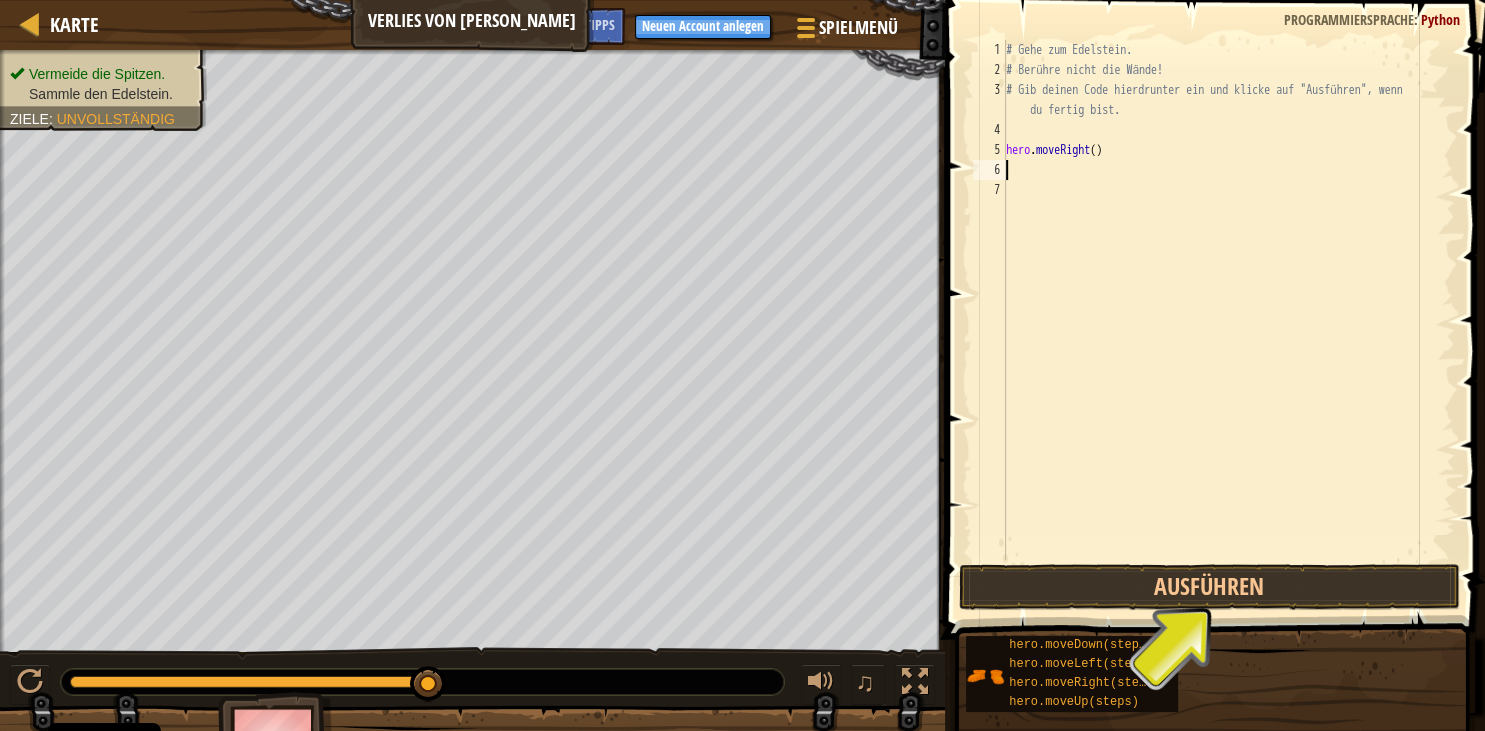 type on "hero.moveRight()" 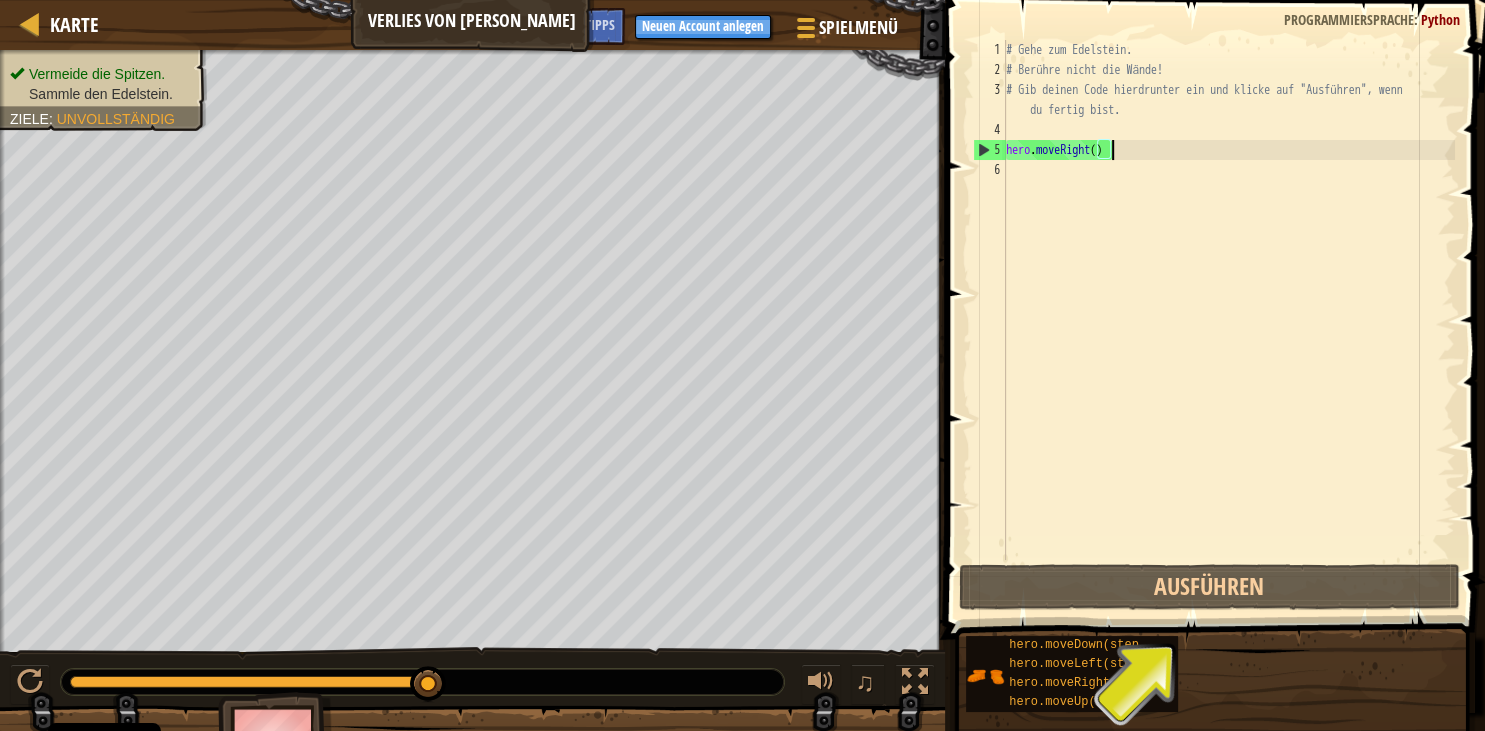 click on "# Gehe zum Edelstein. # Berühre nicht die Wände! # Gib deinen Code hierdrunter ein und klicke auf "Ausführen", wenn       du fertig bist. hero . moveRight ( )" at bounding box center (1228, 320) 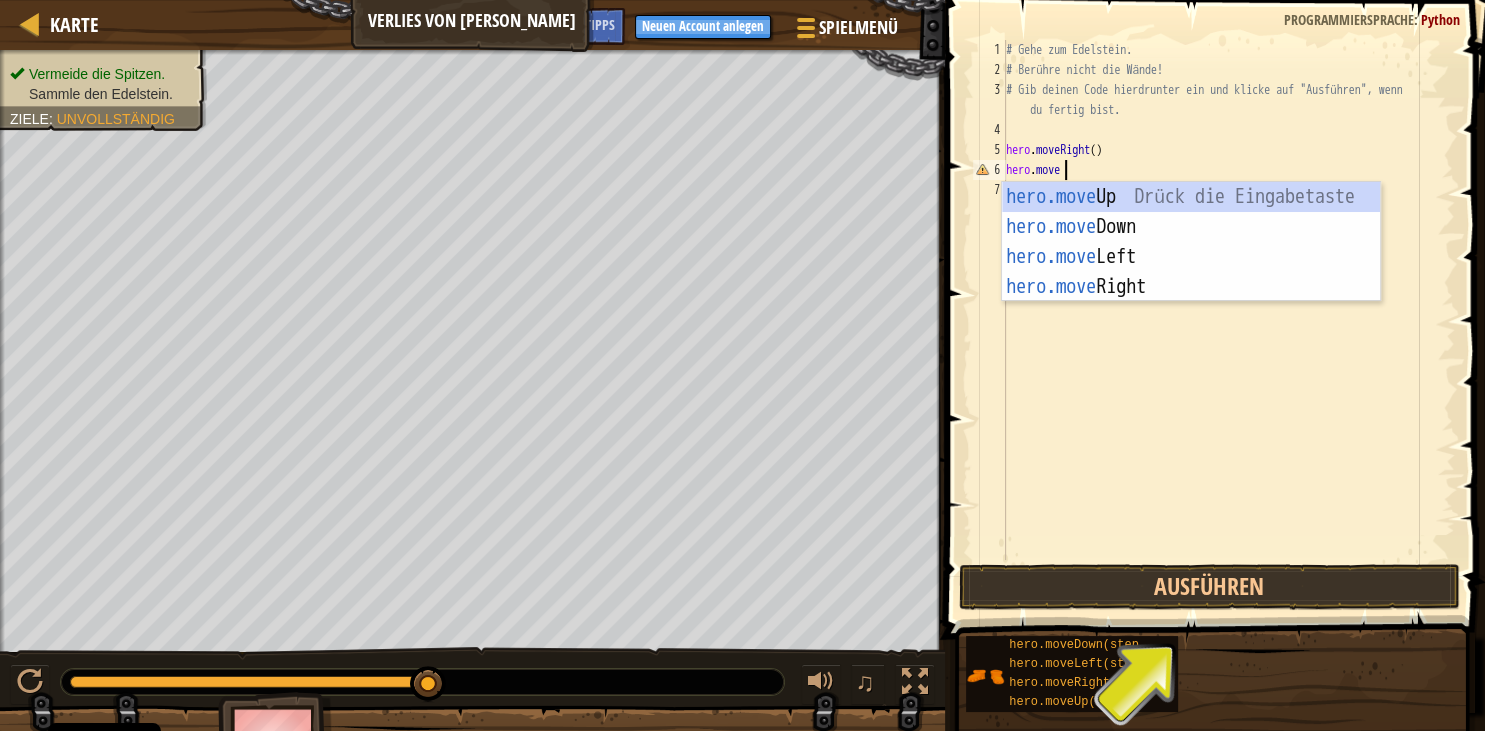 scroll, scrollTop: 10, scrollLeft: 5, axis: both 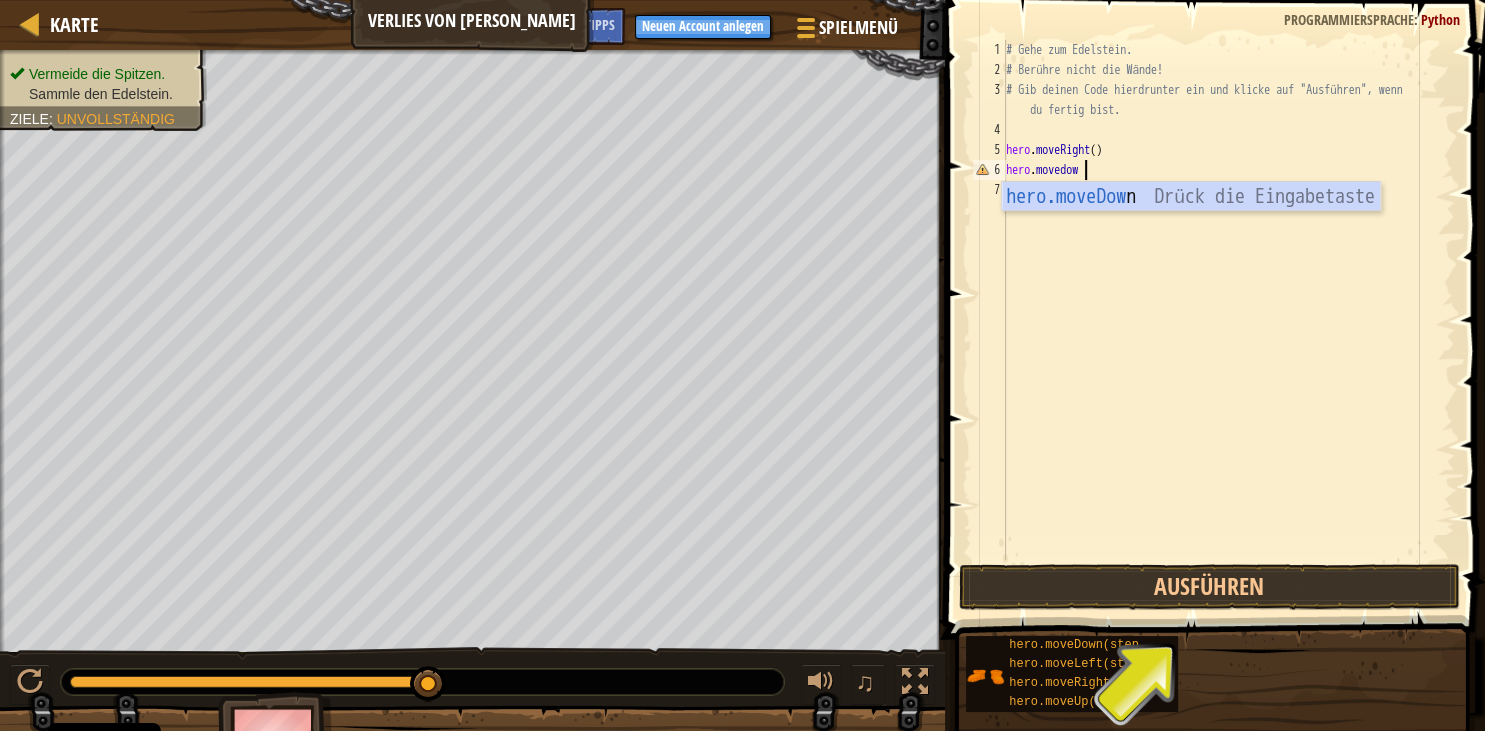 type on "hero.movedown" 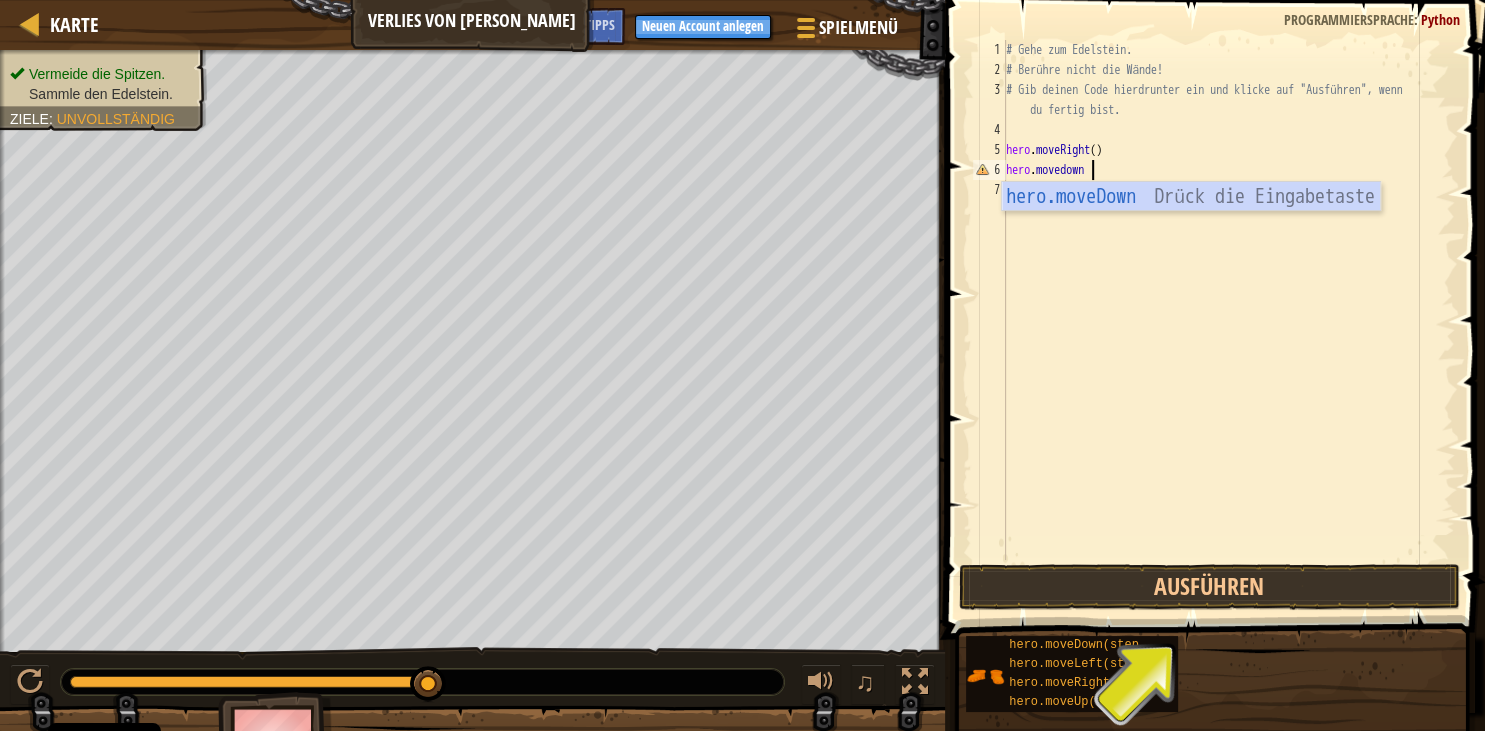 scroll, scrollTop: 10, scrollLeft: 6, axis: both 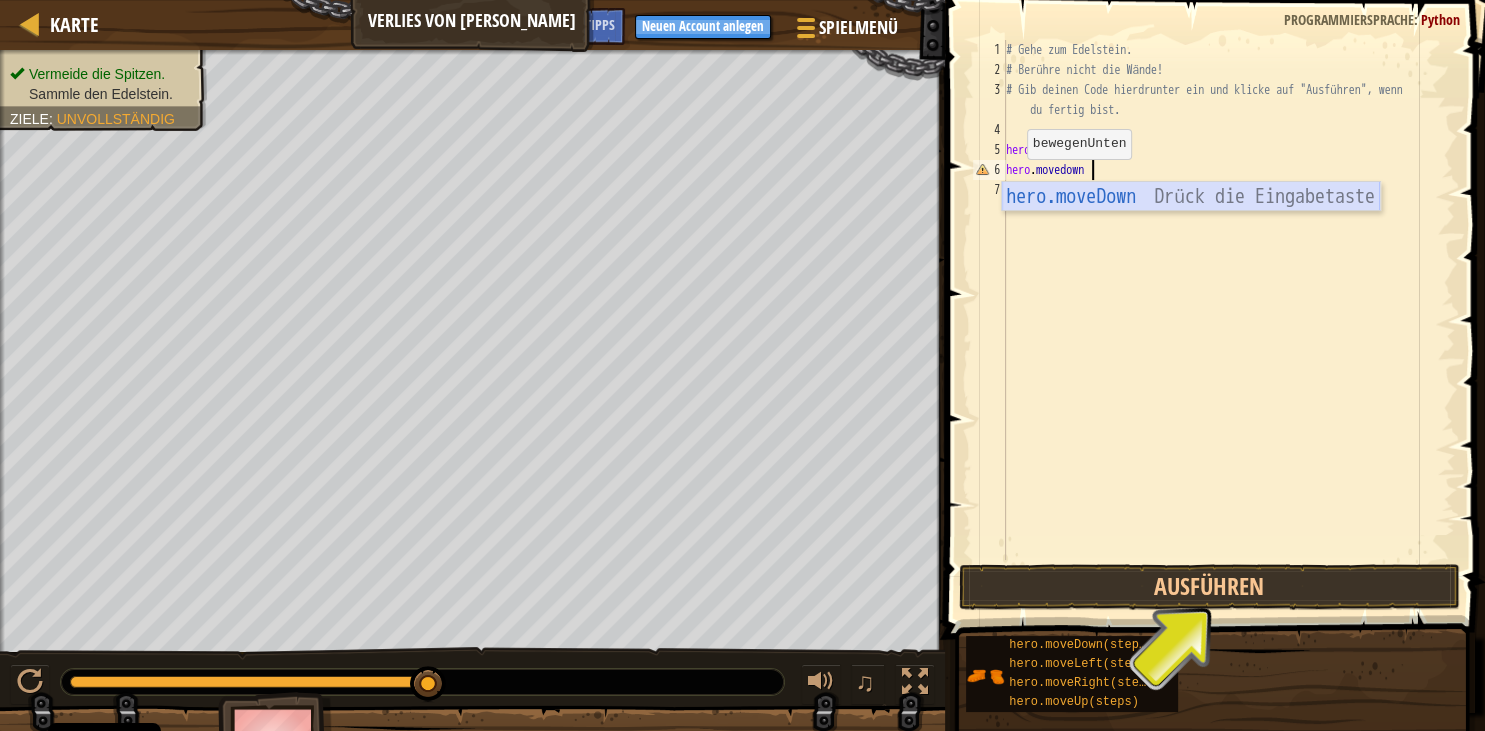 click on "hero.moveDown Drück die Eingabetaste" at bounding box center (1191, 227) 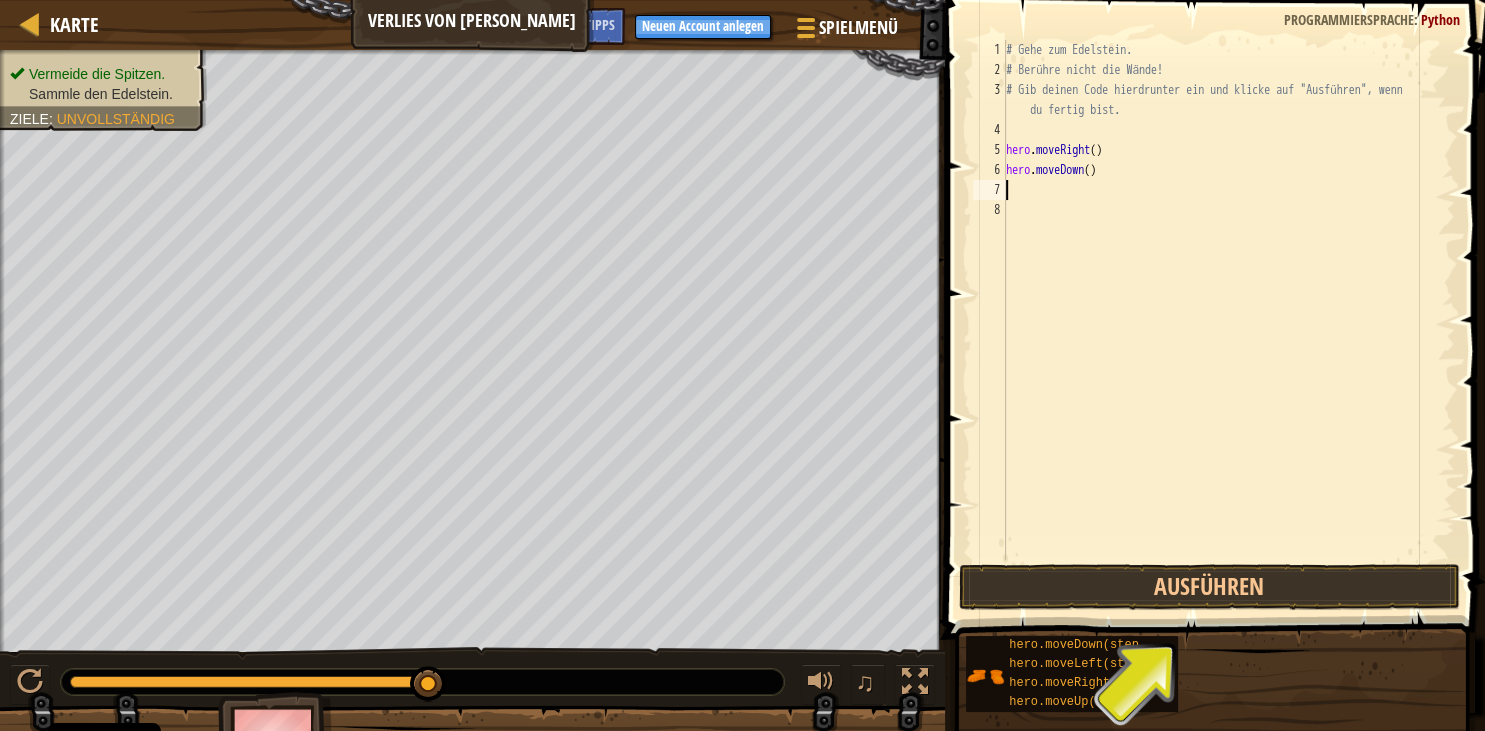 type on "h" 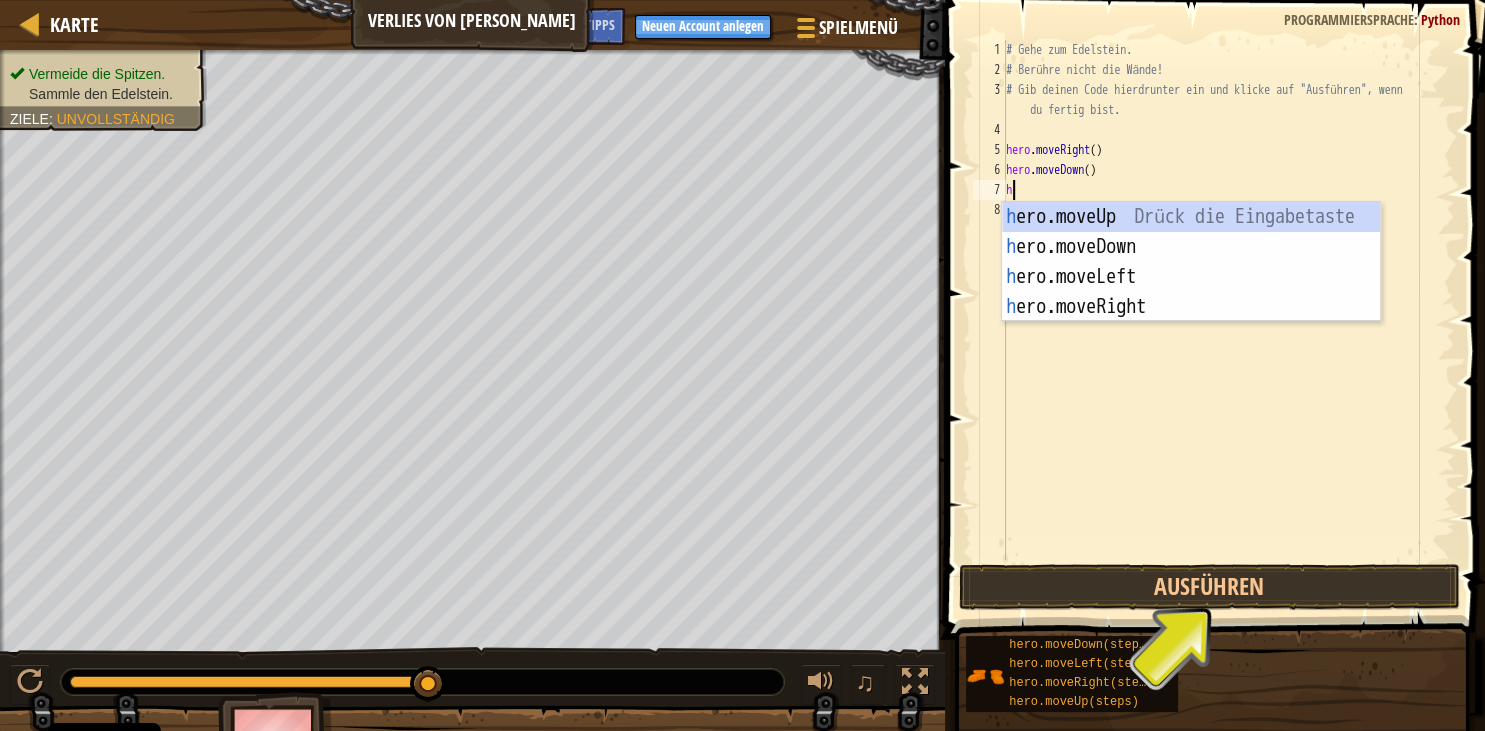 scroll, scrollTop: 10, scrollLeft: 0, axis: vertical 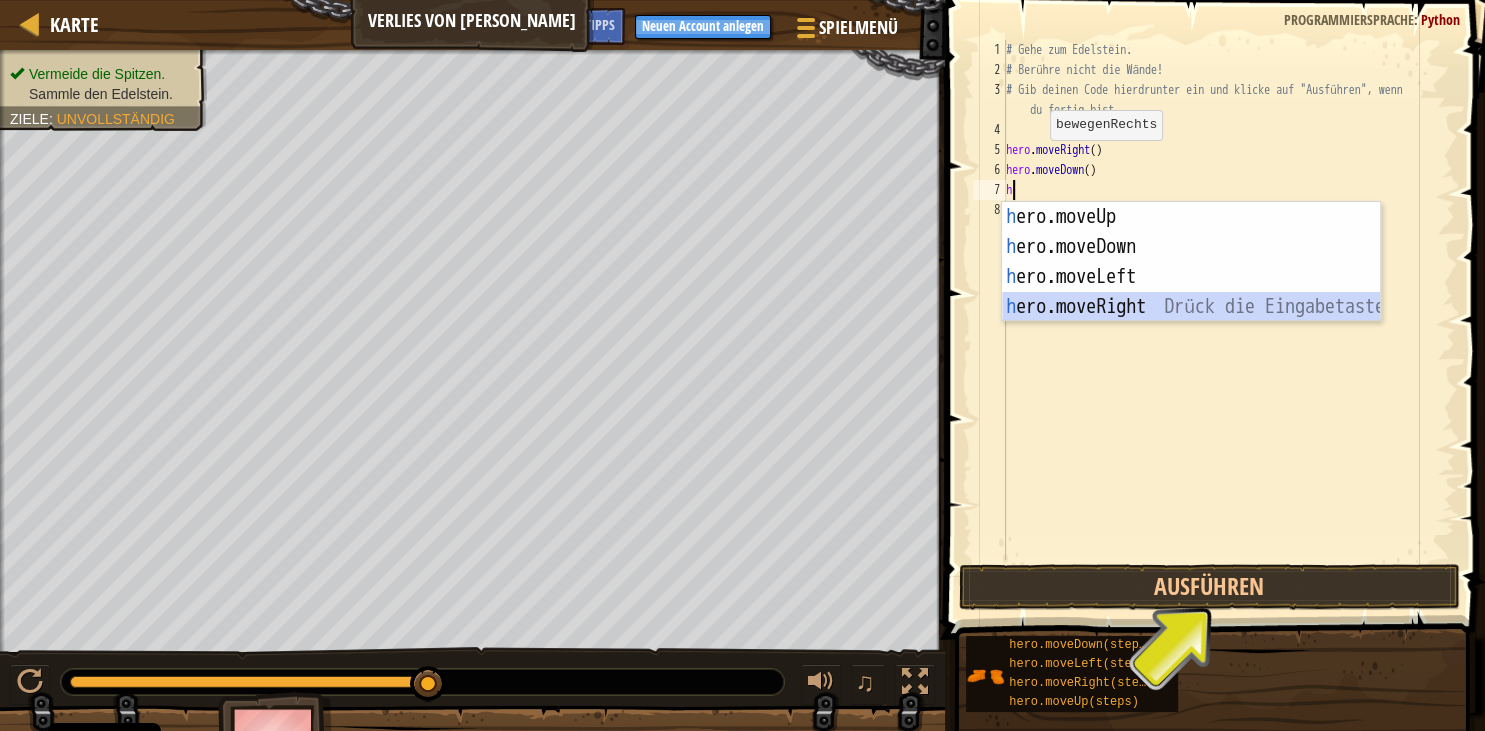 click on "h ero.moveUp Drück die Eingabetaste h ero.moveDown Drück die Eingabetaste h ero.moveLeft Drück die Eingabetaste h ero.moveRight Drück die Eingabetaste" at bounding box center (1191, 292) 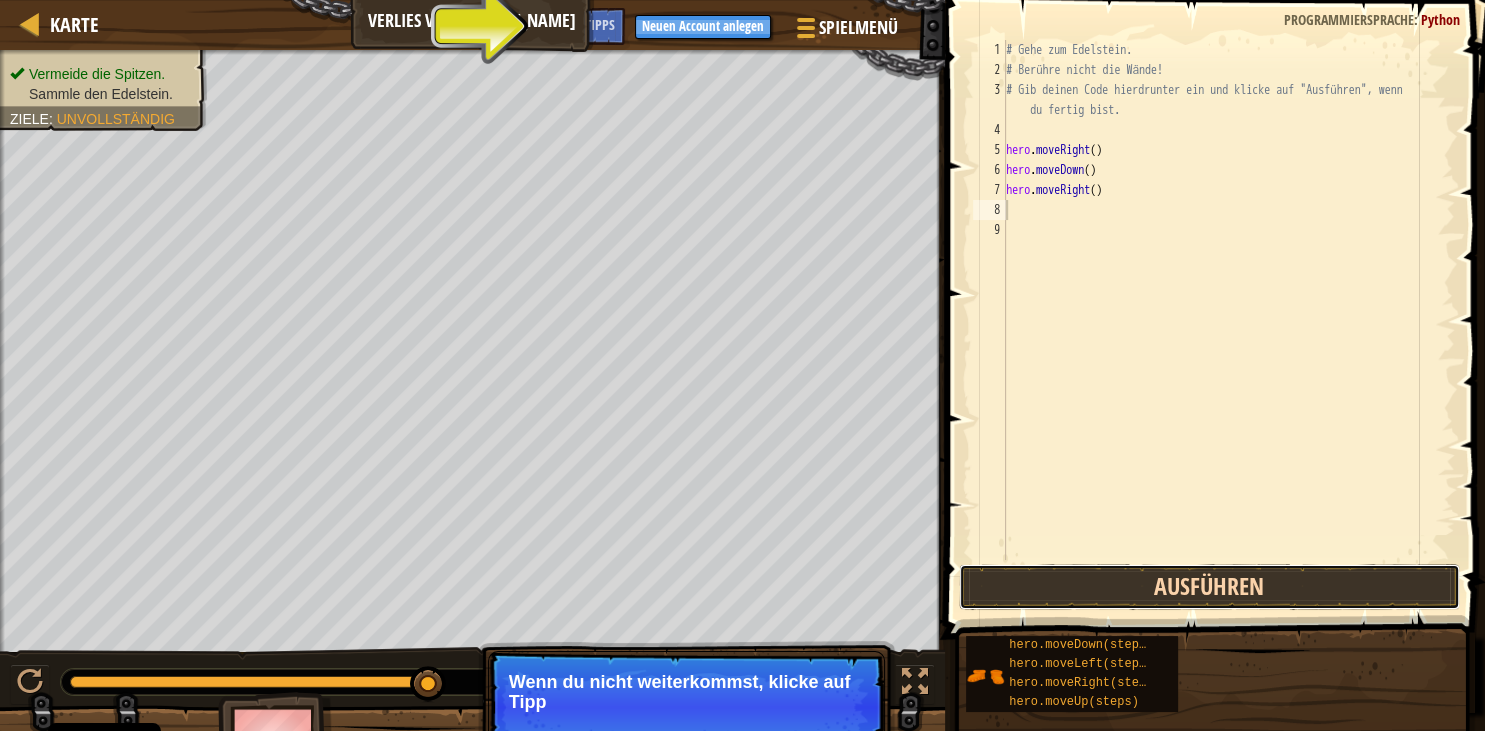 click on "Ausführen" at bounding box center [1209, 587] 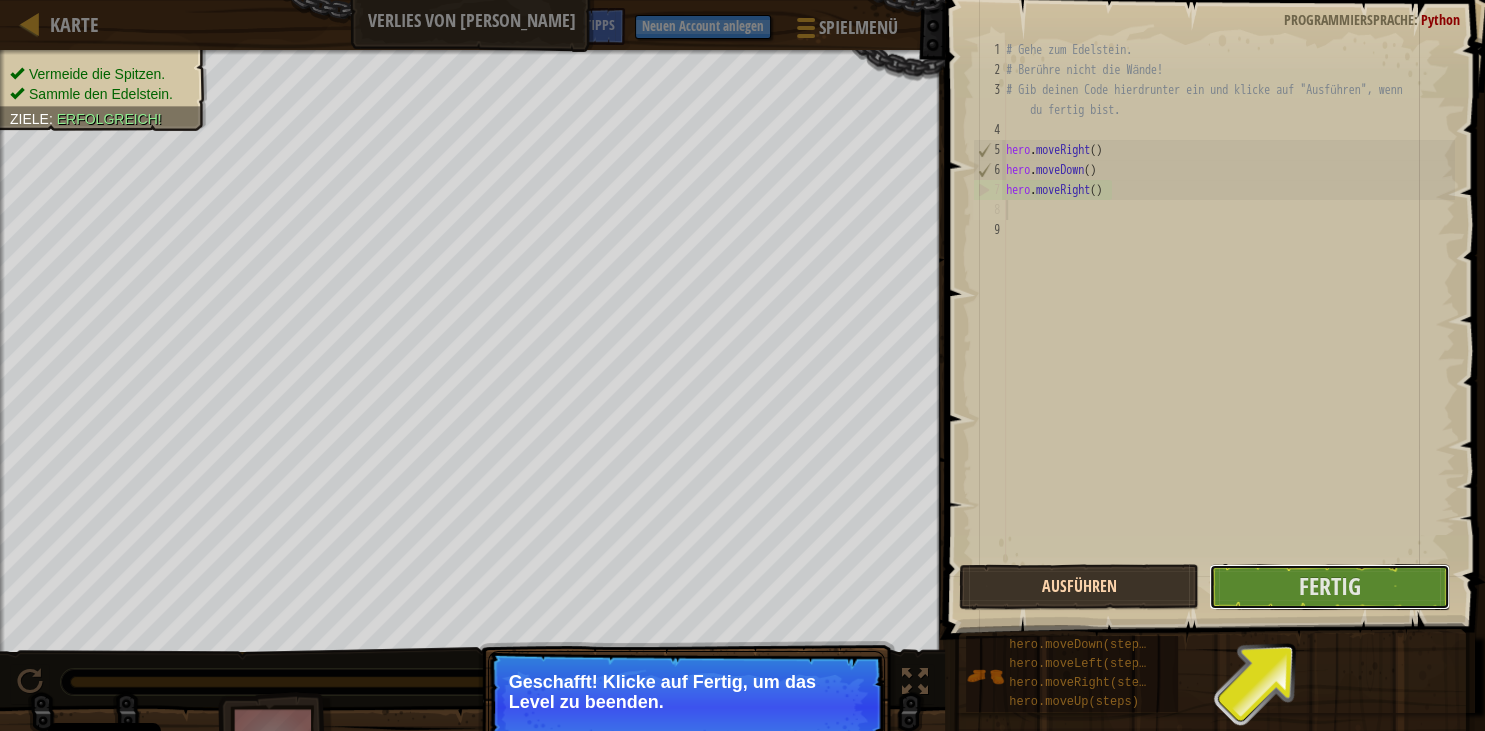 click on "Fertig" at bounding box center [1329, 586] 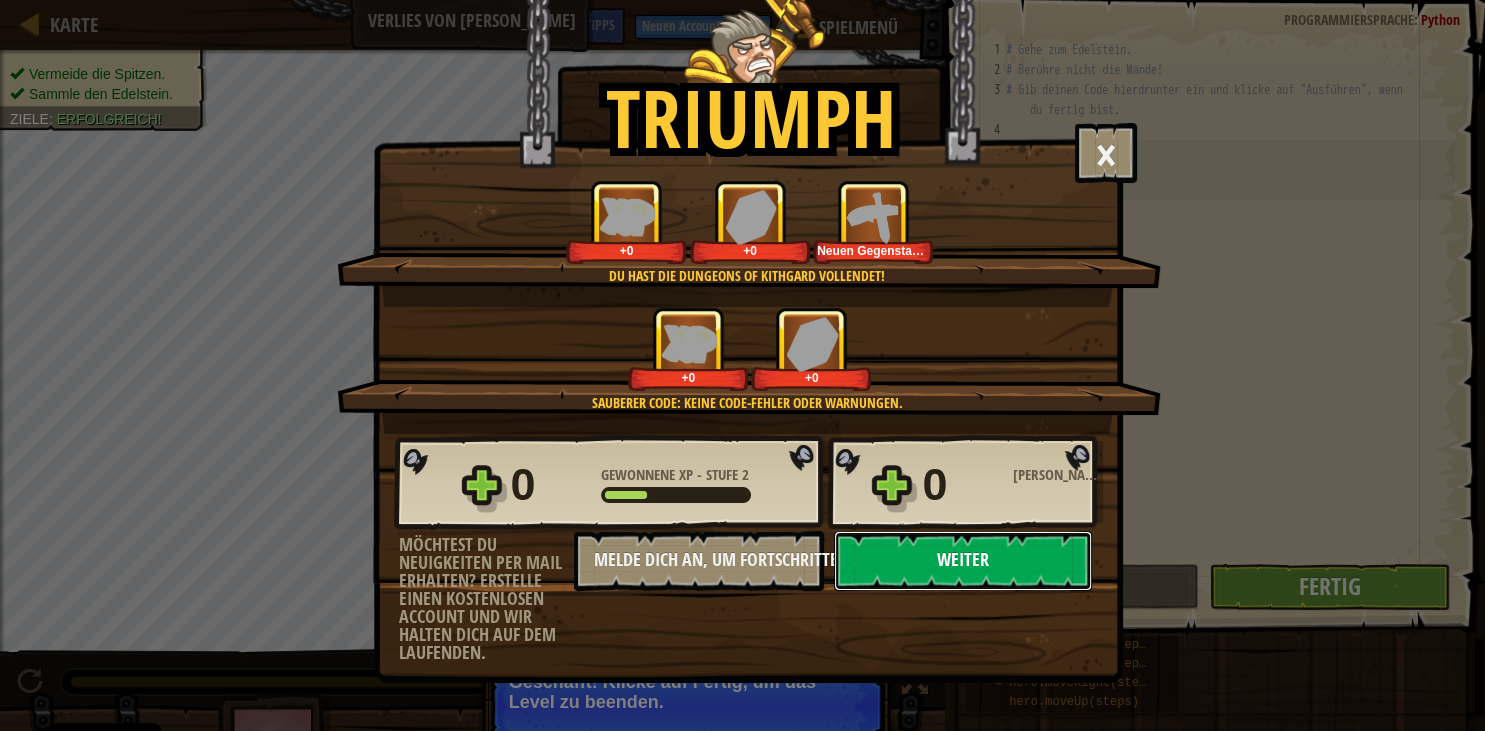 click on "Weiter" at bounding box center (963, 561) 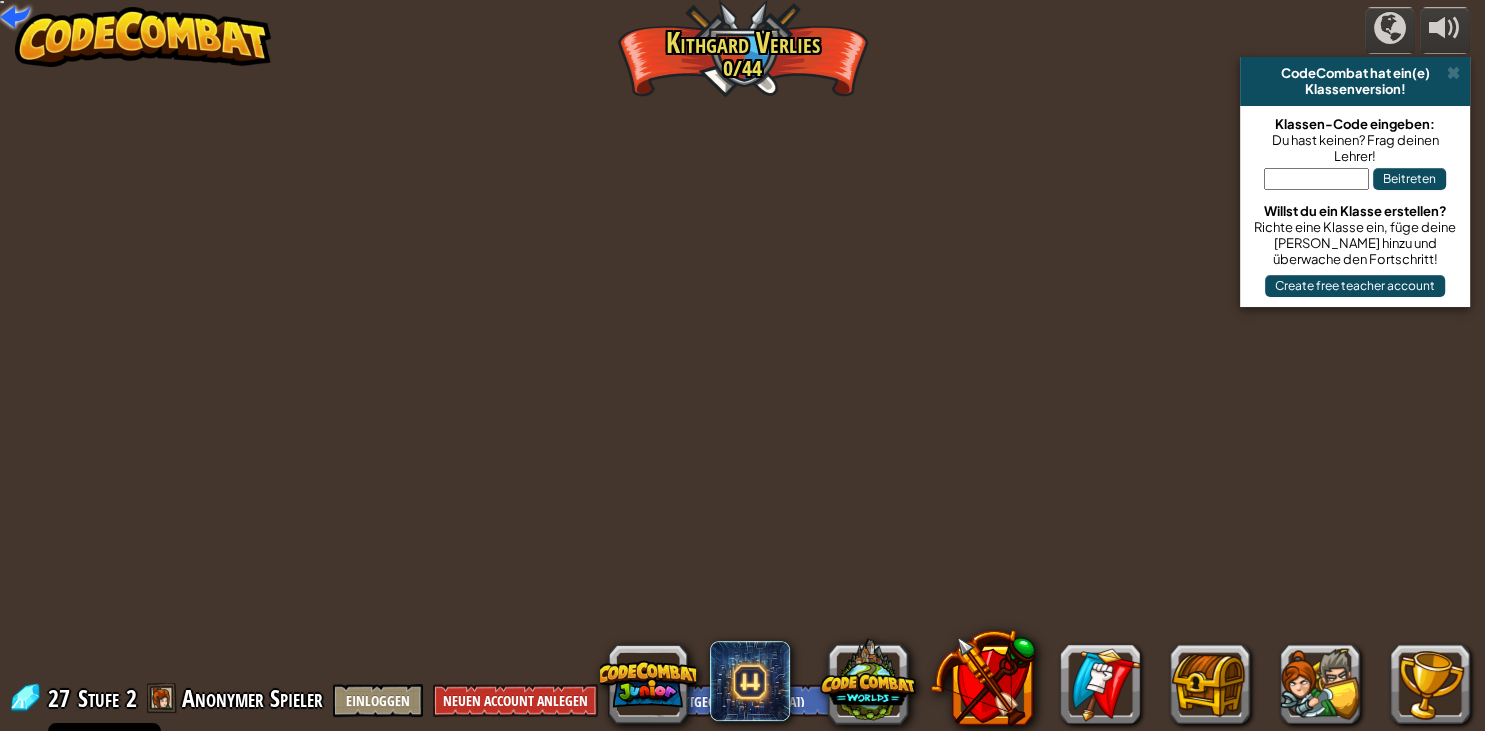 select on "de-DE" 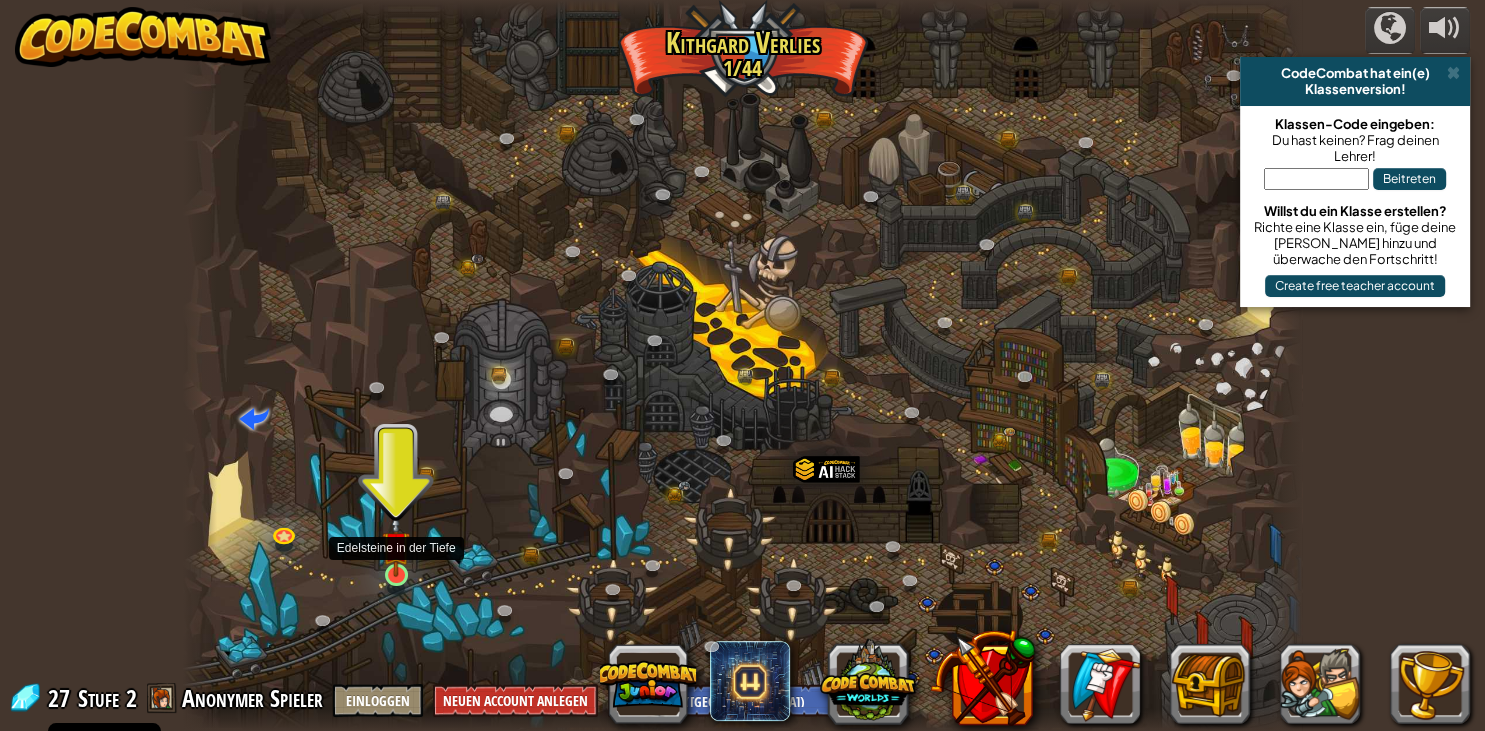 click at bounding box center [396, 545] 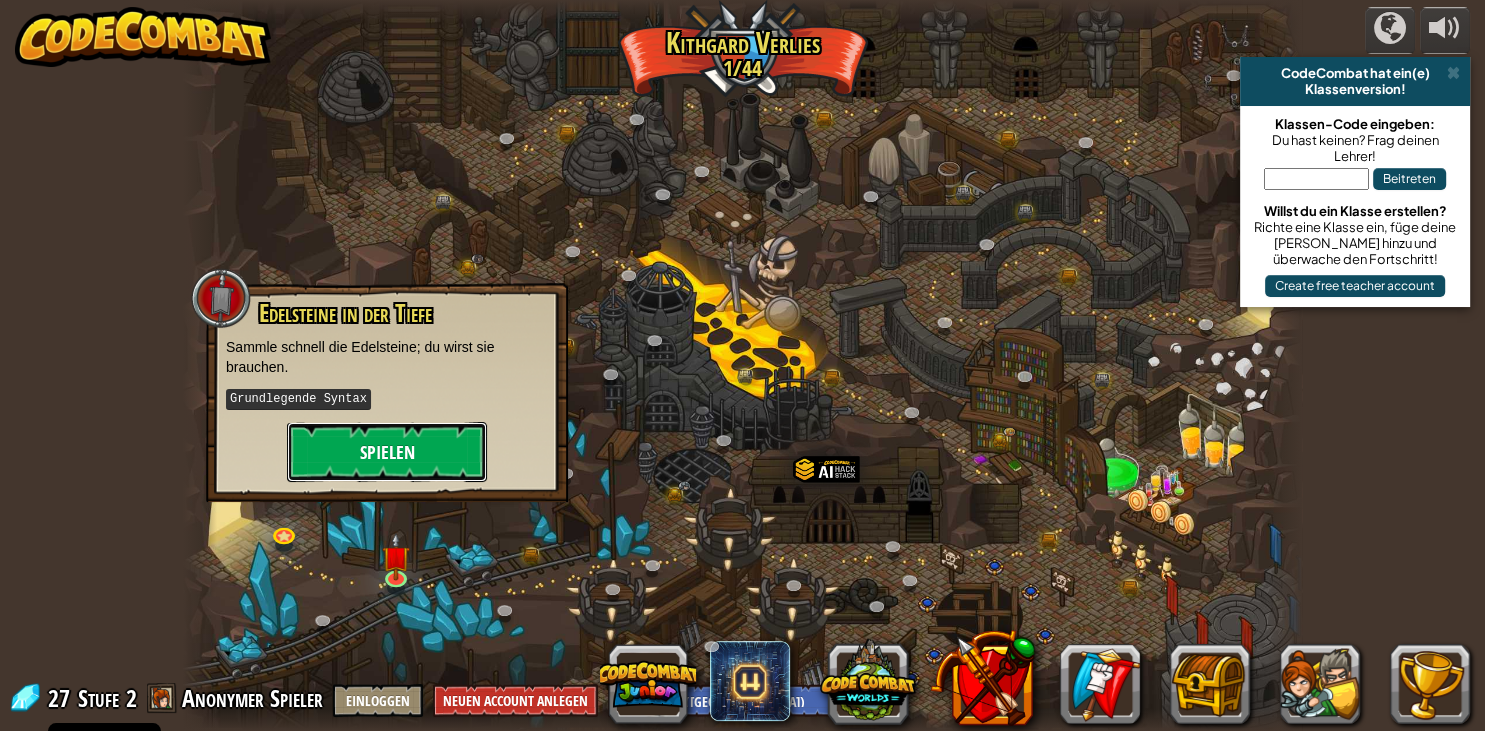 click on "Spielen" at bounding box center (387, 452) 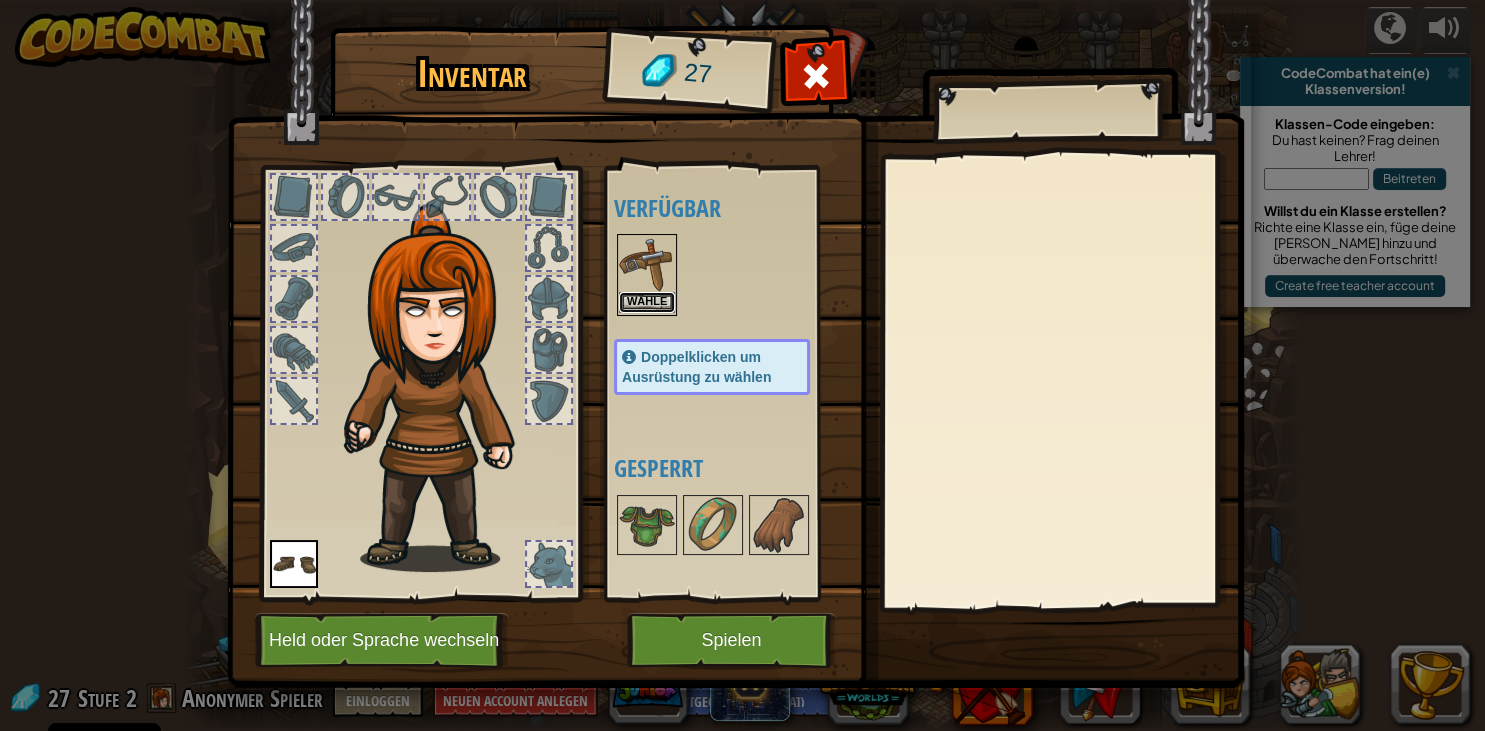 click on "Wähle" at bounding box center (647, 302) 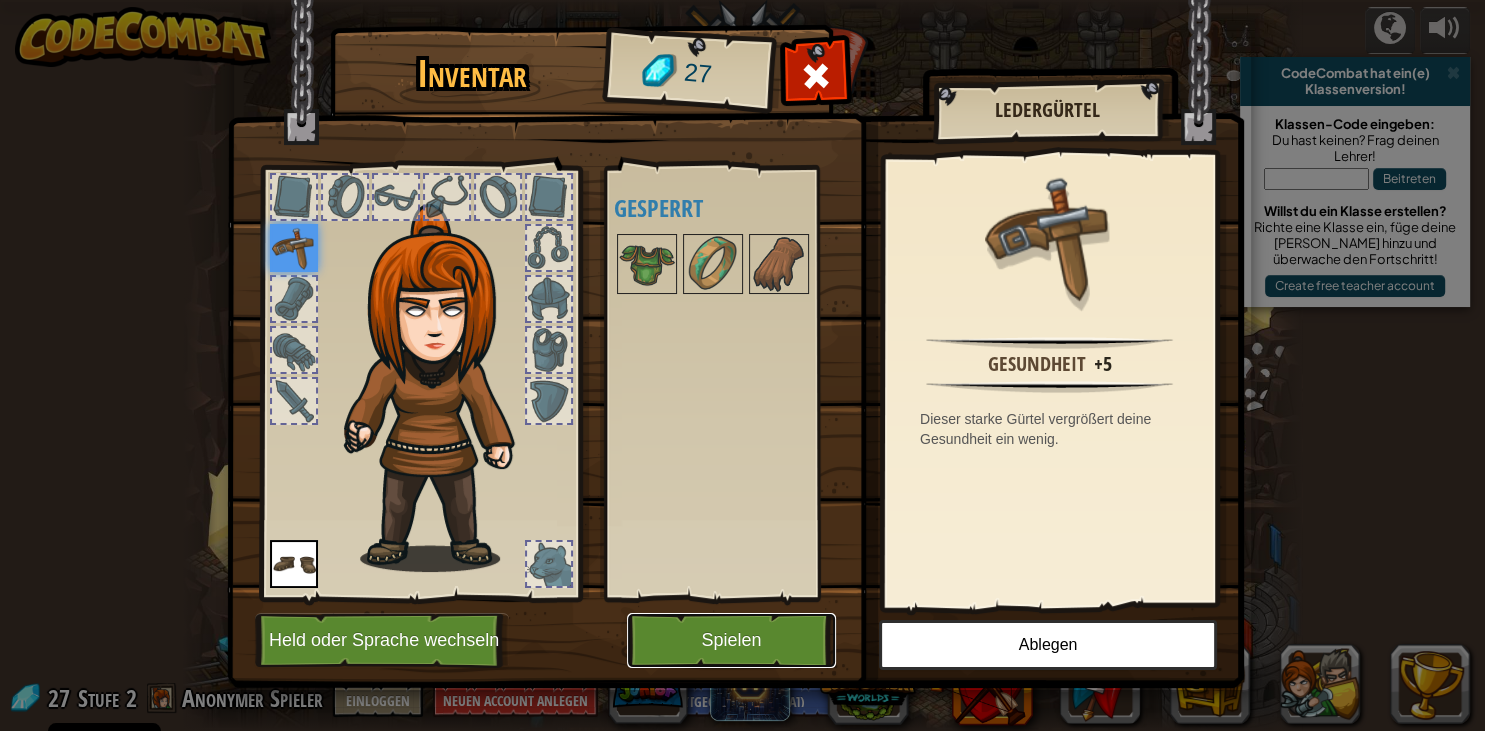 click on "Spielen" at bounding box center (731, 640) 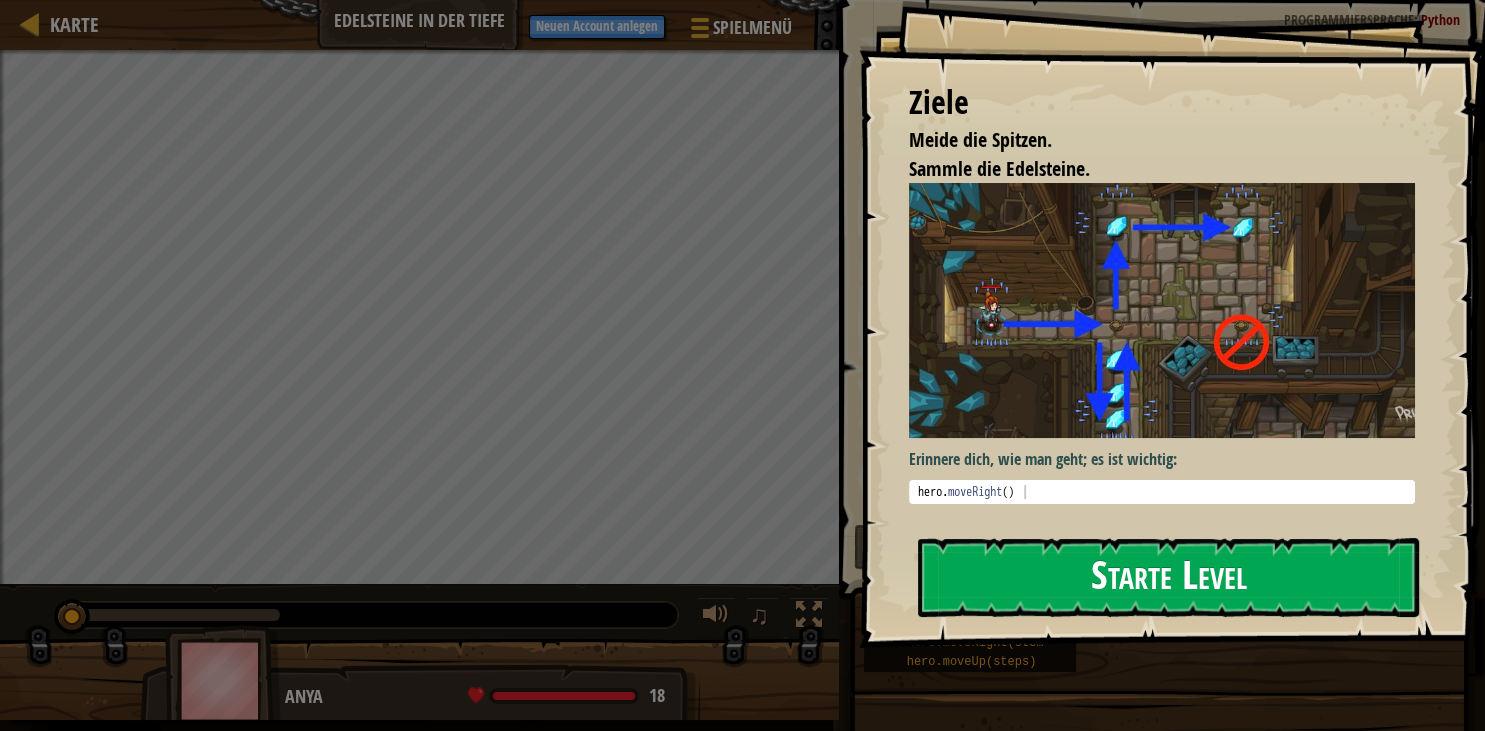 click on "Starte Level" at bounding box center [1168, 577] 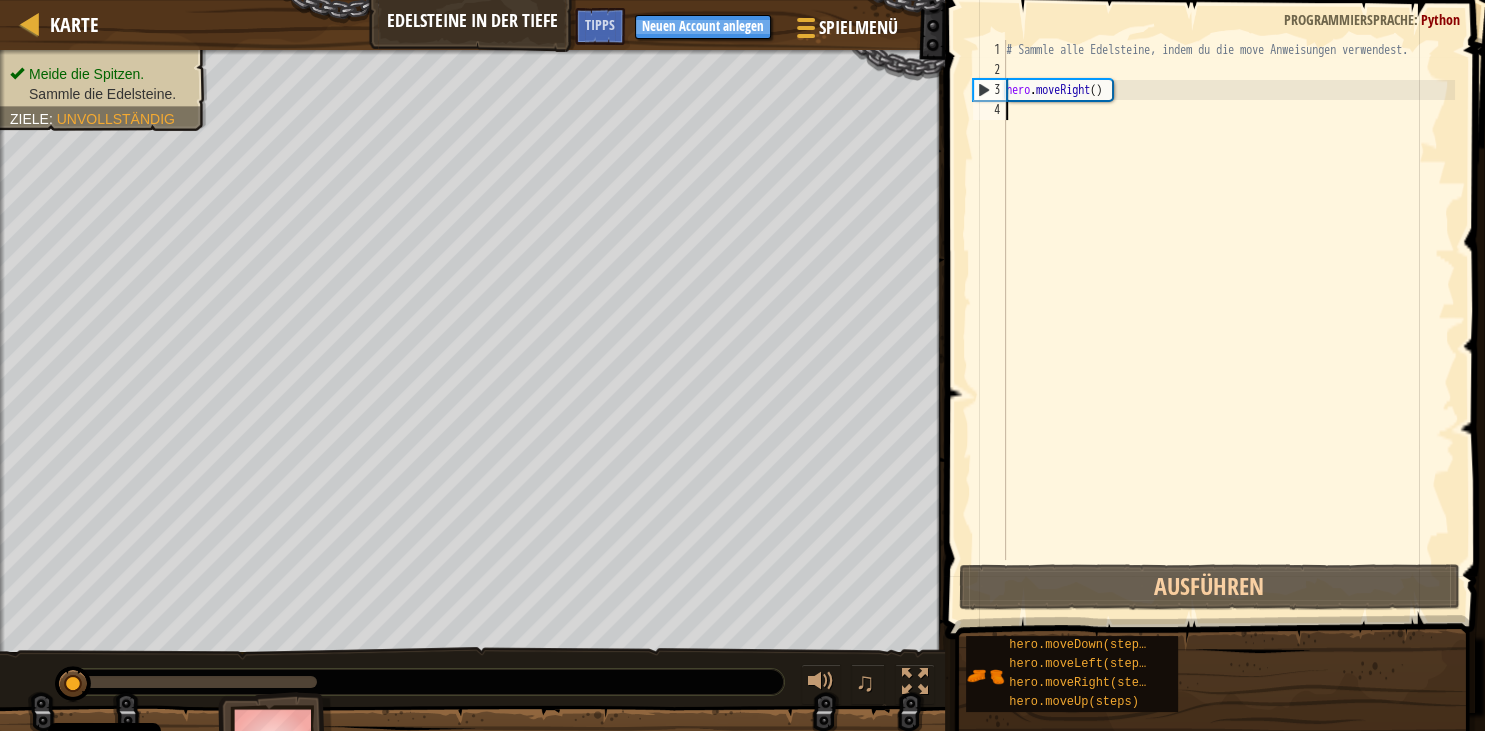 click on "# Sammle alle Edelsteine, indem du die move Anweisungen verwendest. hero . moveRight ( )" at bounding box center [1228, 320] 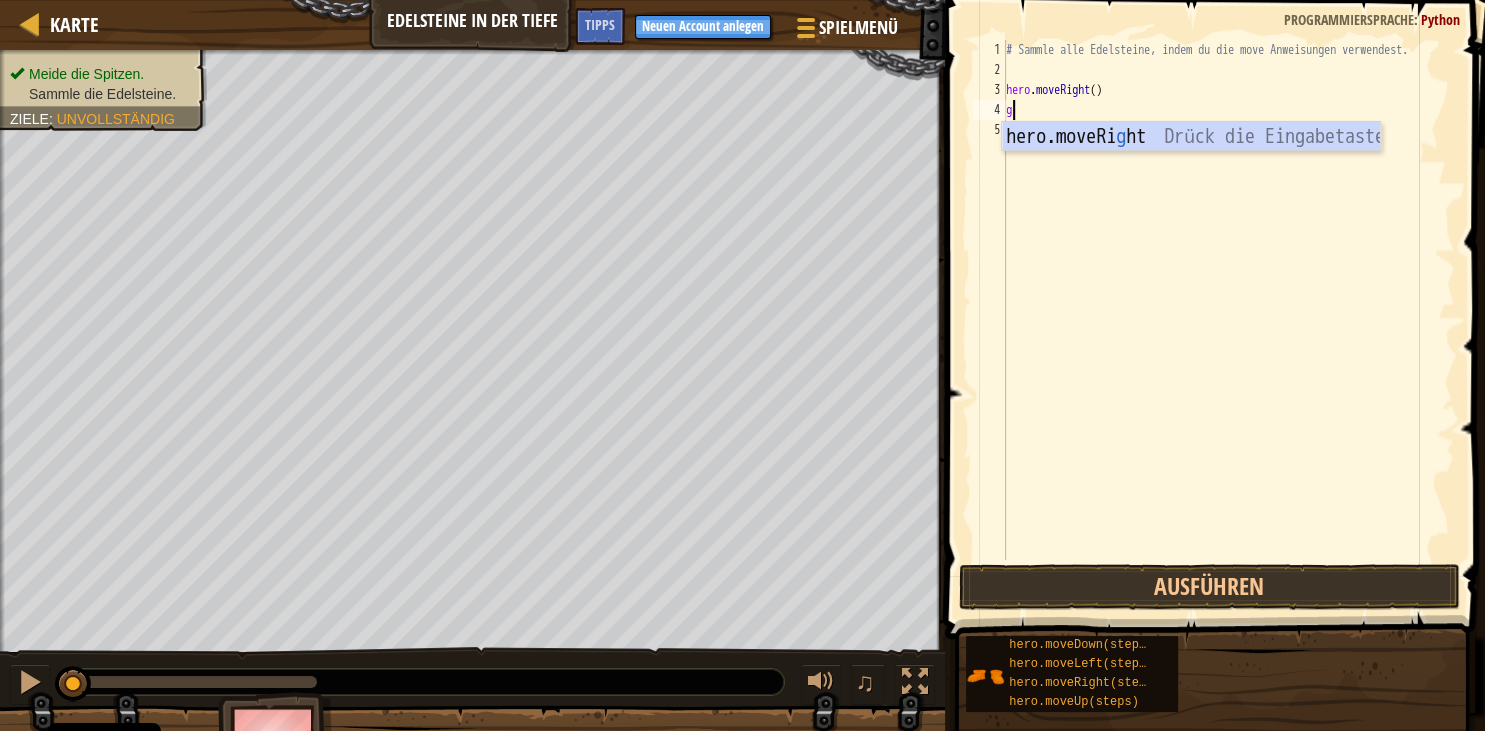 scroll, scrollTop: 0, scrollLeft: 0, axis: both 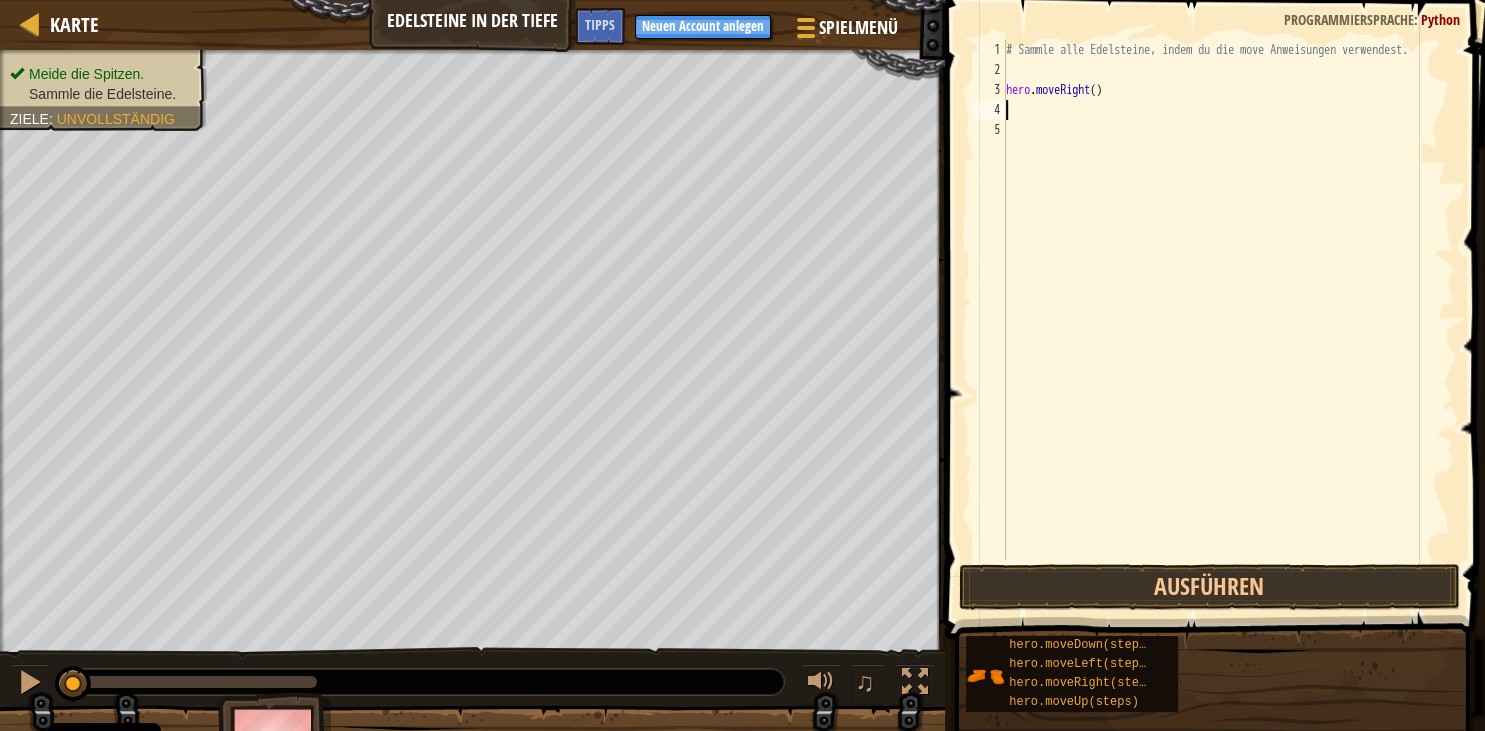 type on "h" 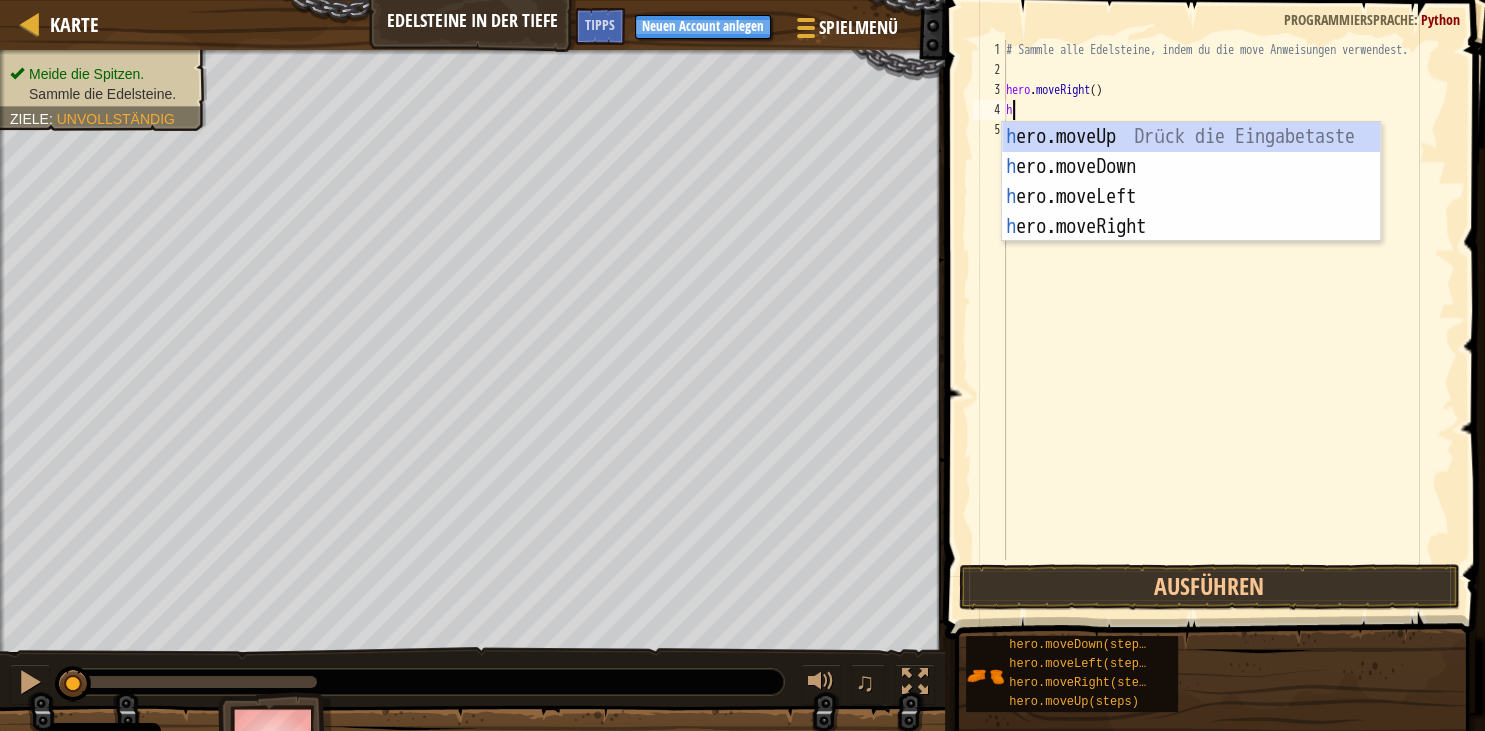 scroll, scrollTop: 10, scrollLeft: 0, axis: vertical 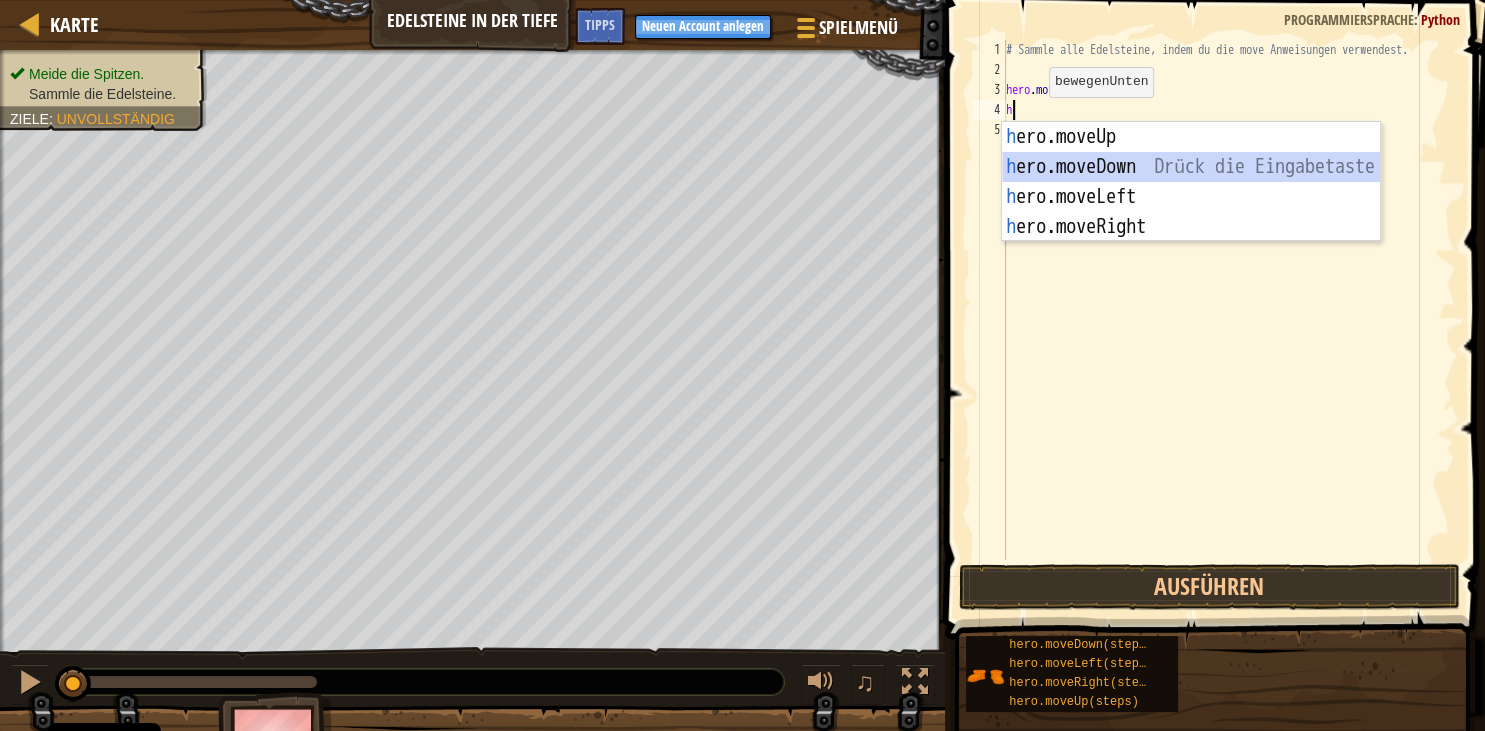 click on "h ero.moveUp Drück die Eingabetaste h ero.moveDown Drück die Eingabetaste h ero.moveLeft Drück die Eingabetaste h ero.moveRight Drück die Eingabetaste" at bounding box center [1191, 212] 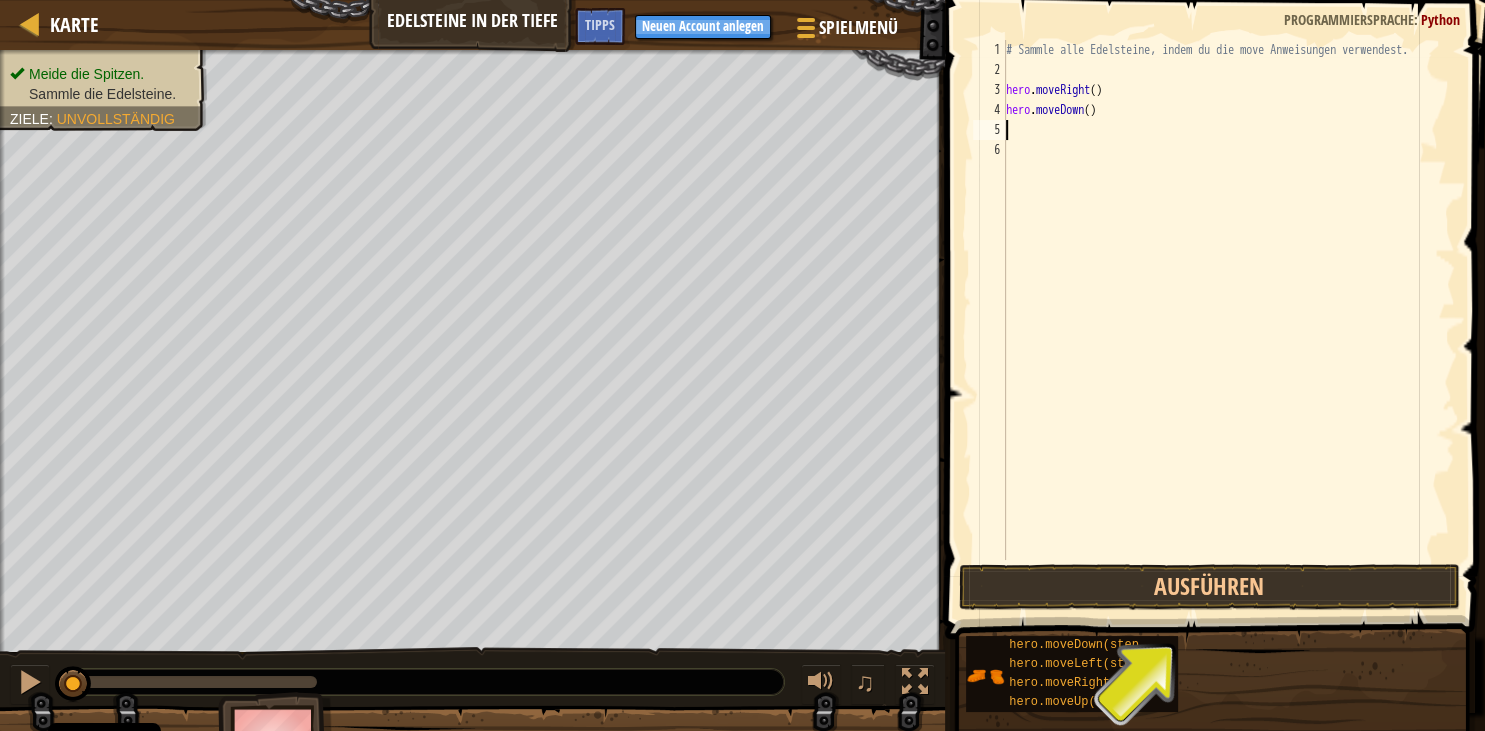 type on "h" 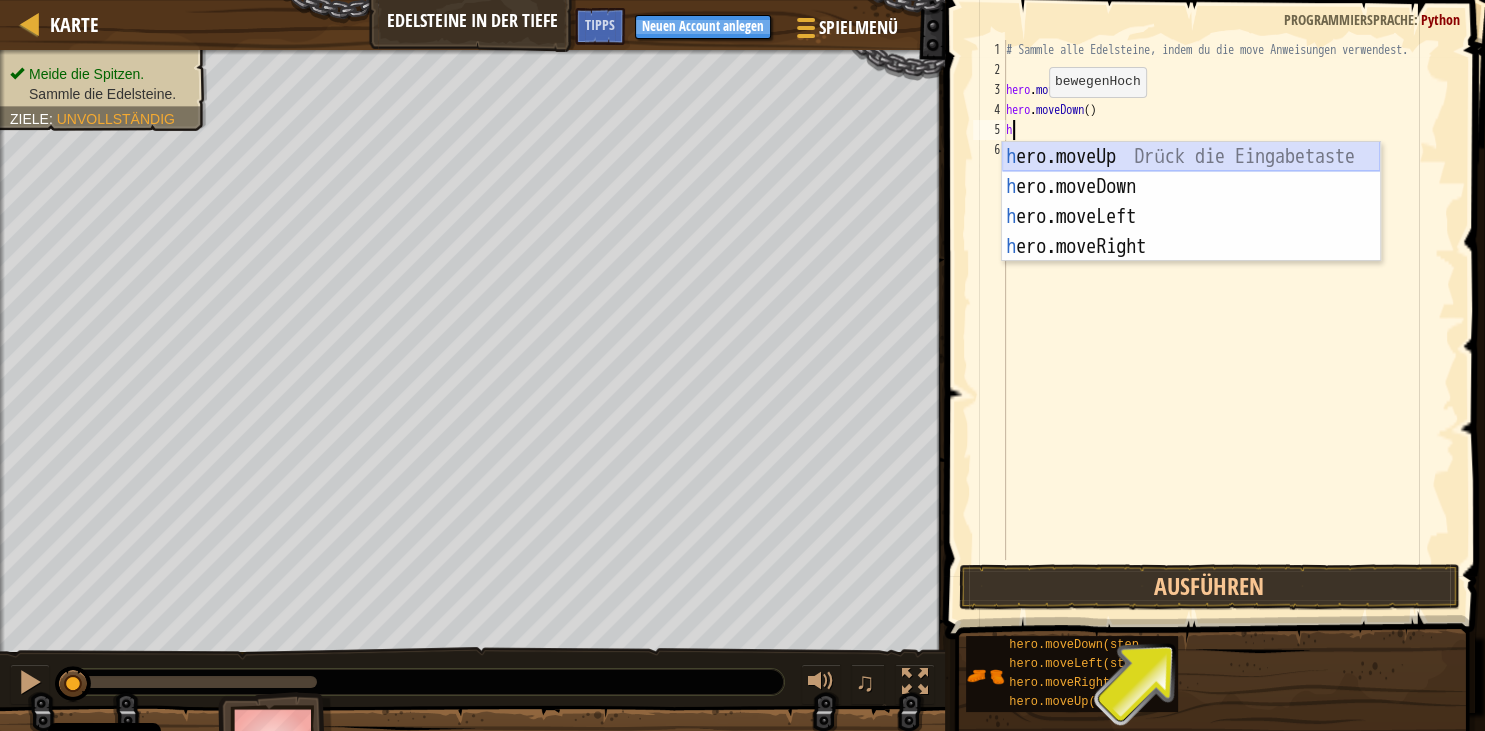 click on "h ero.moveUp Drück die Eingabetaste h ero.moveDown Drück die Eingabetaste h ero.moveLeft Drück die Eingabetaste h ero.moveRight Drück die Eingabetaste" at bounding box center (1191, 232) 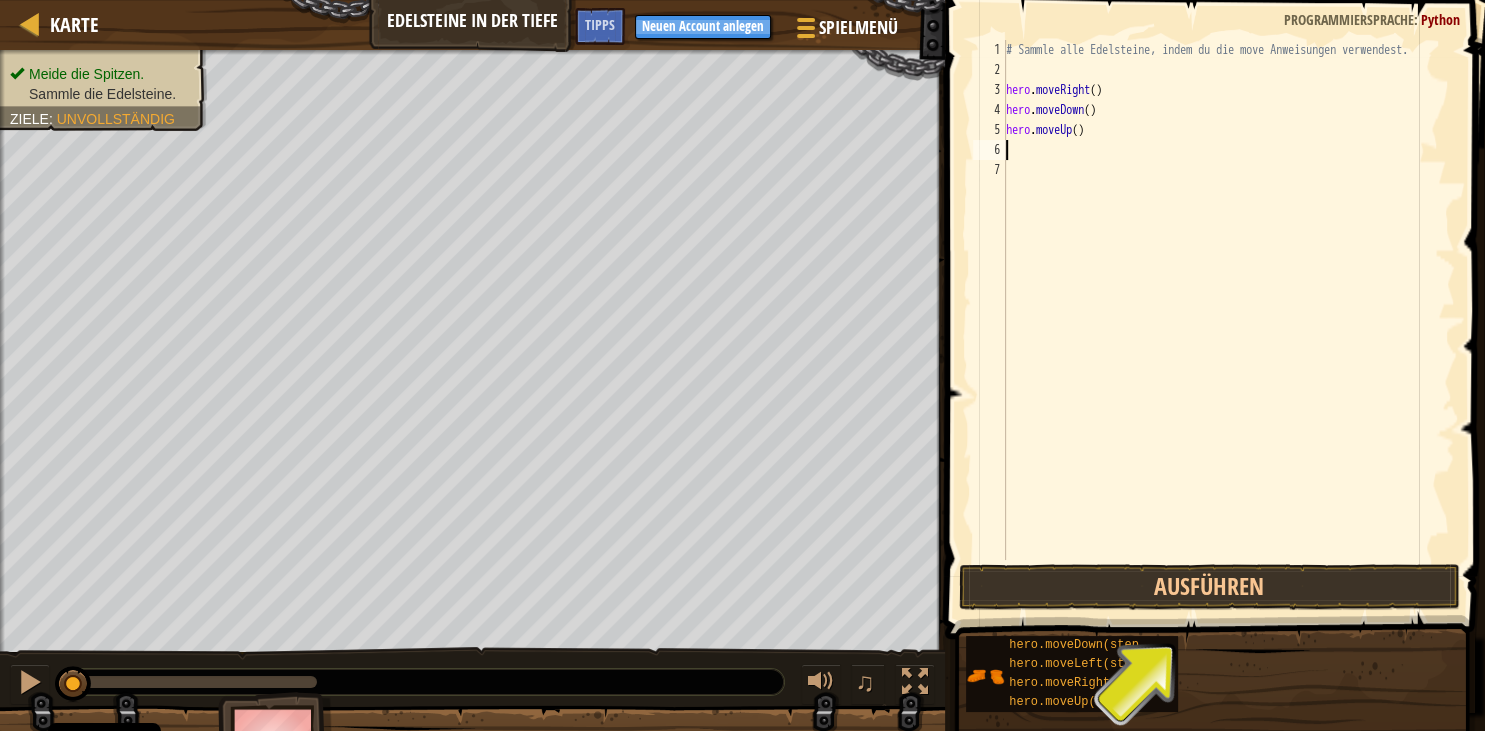 type on "h" 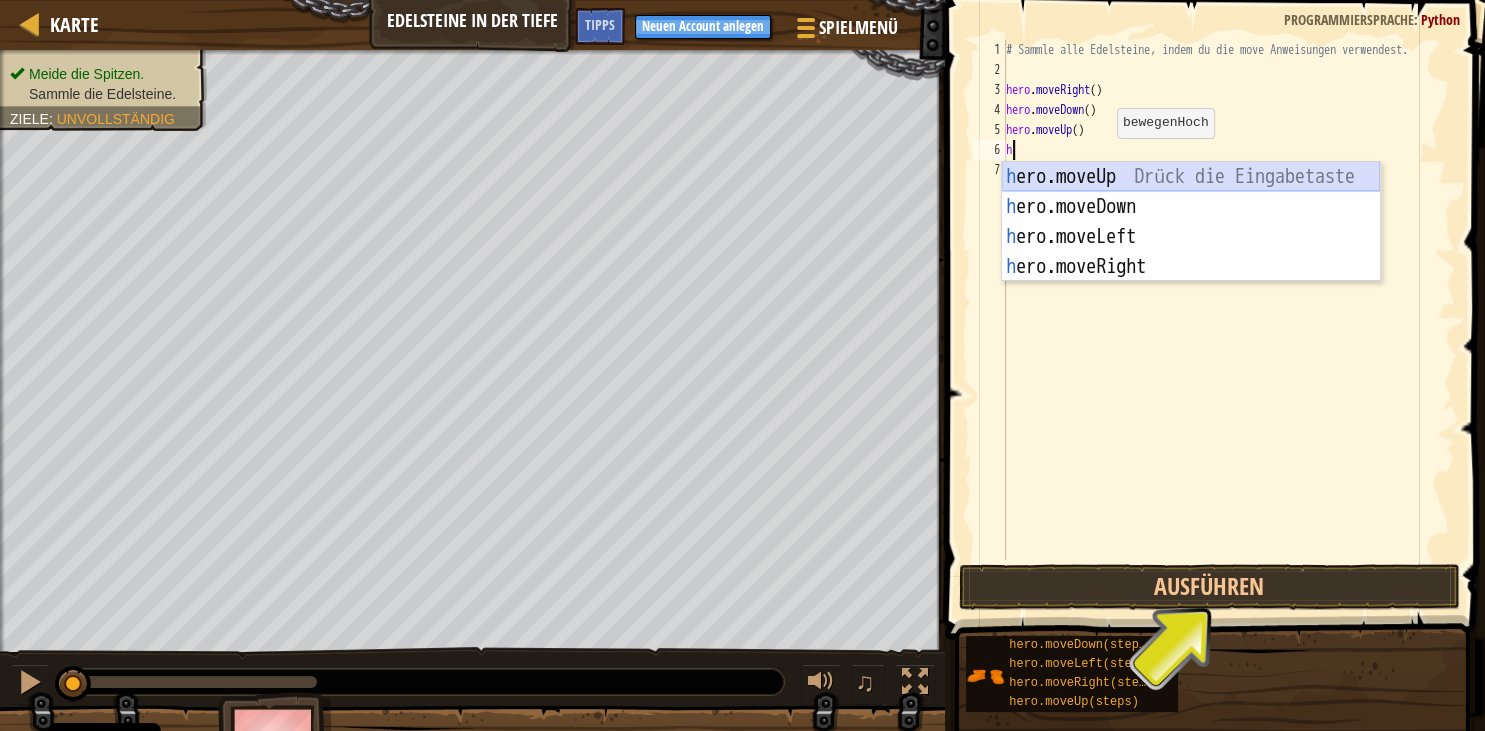 click on "h ero.moveUp Drück die Eingabetaste h ero.moveDown Drück die Eingabetaste h ero.moveLeft Drück die Eingabetaste h ero.moveRight Drück die Eingabetaste" at bounding box center [1191, 252] 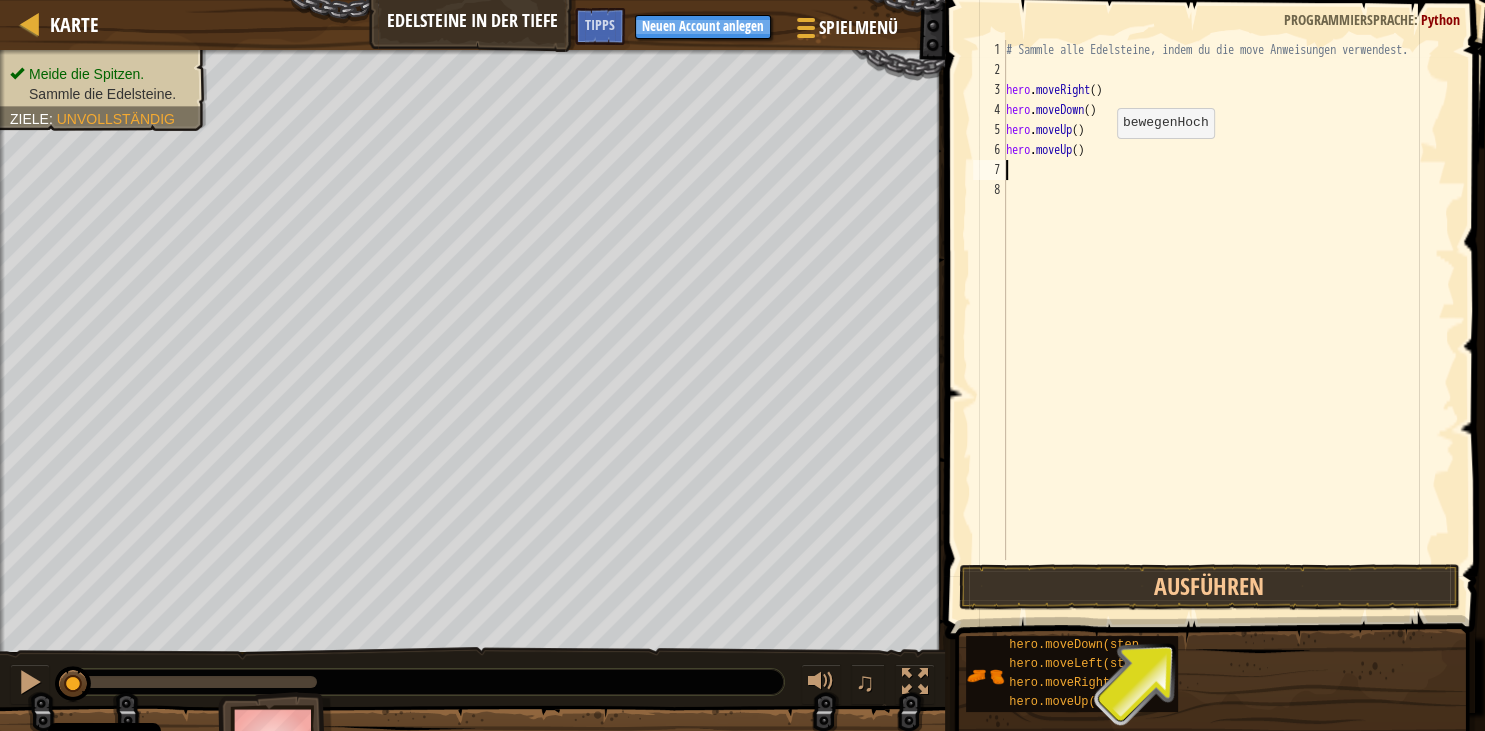 type on "h" 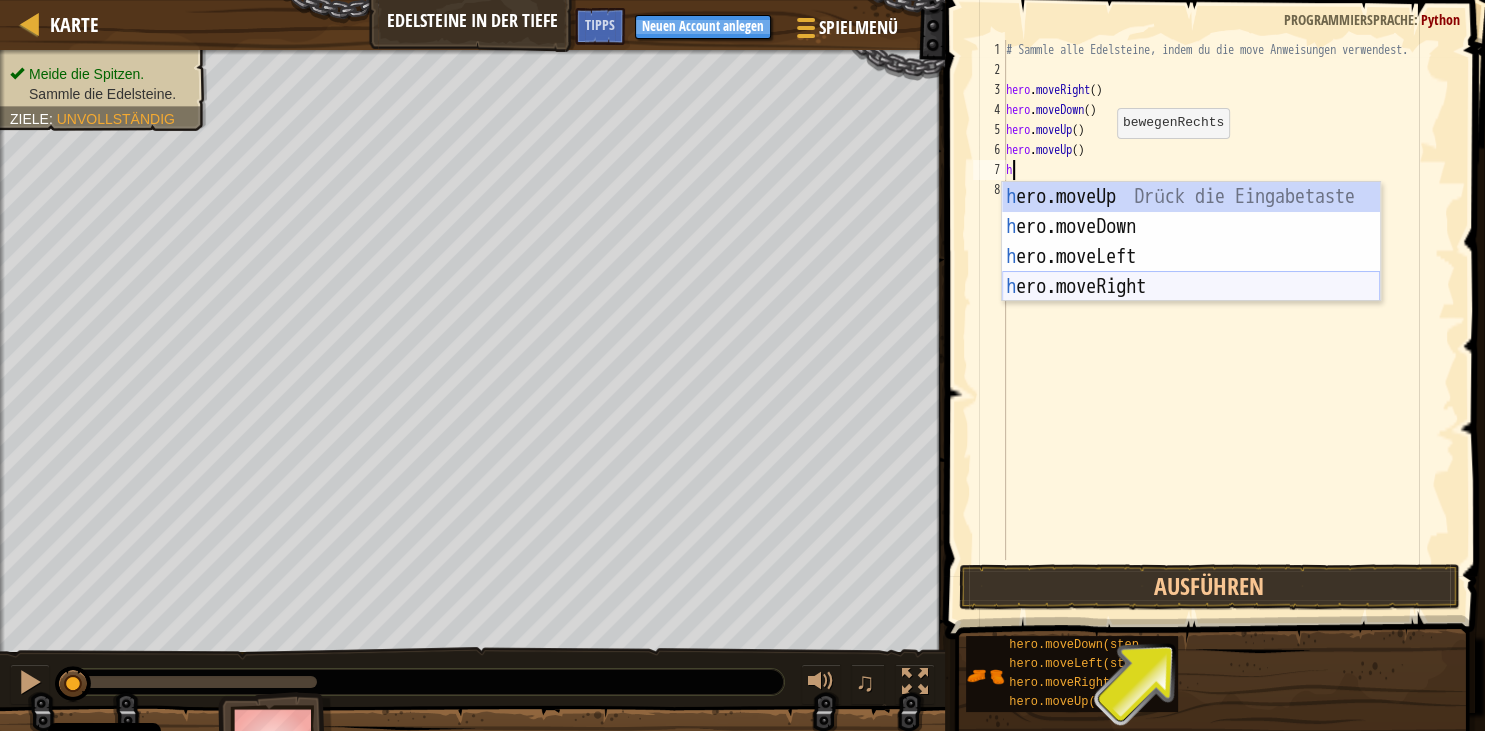 click on "h ero.moveUp Drück die Eingabetaste h ero.moveDown Drück die Eingabetaste h ero.moveLeft Drück die Eingabetaste h ero.moveRight Drück die Eingabetaste" at bounding box center (1191, 272) 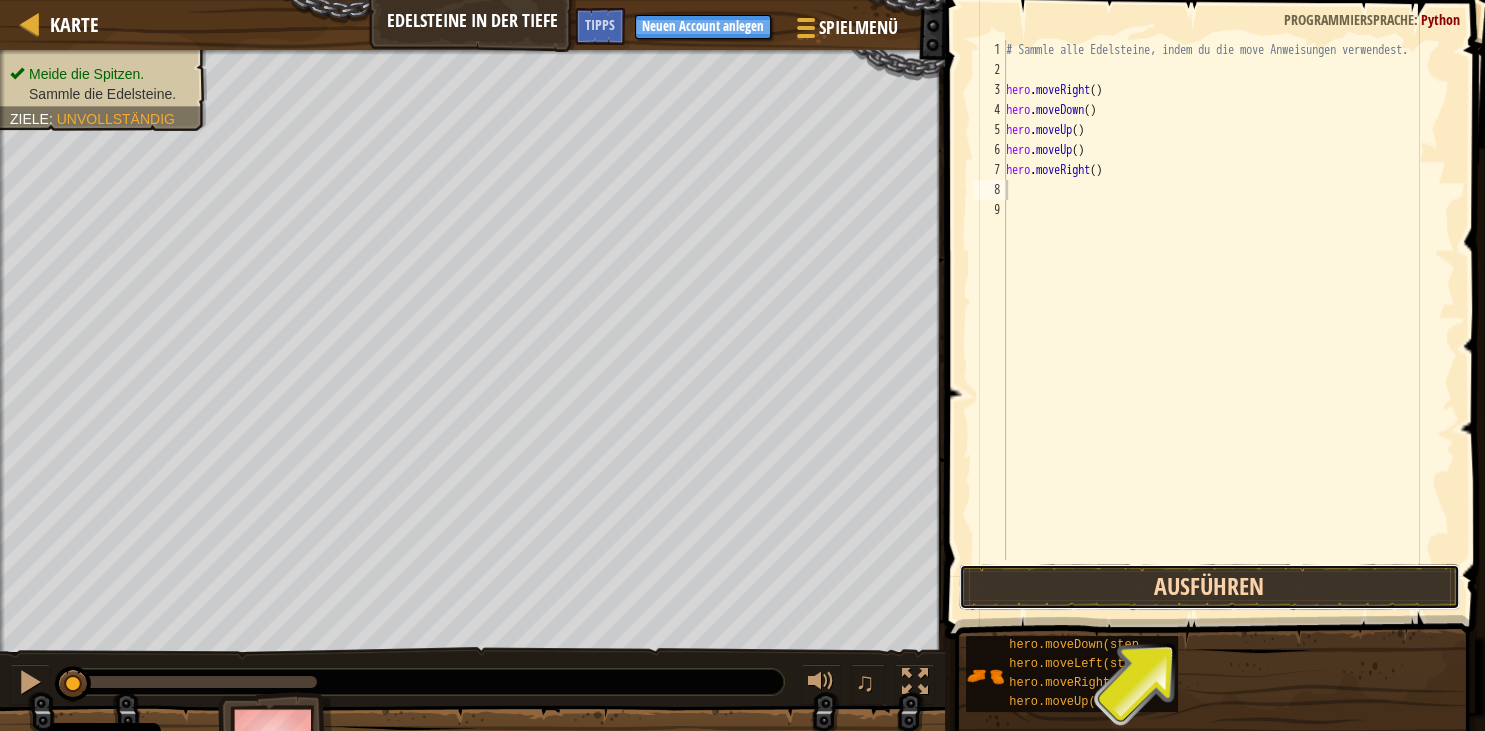click on "Ausführen" at bounding box center [1209, 587] 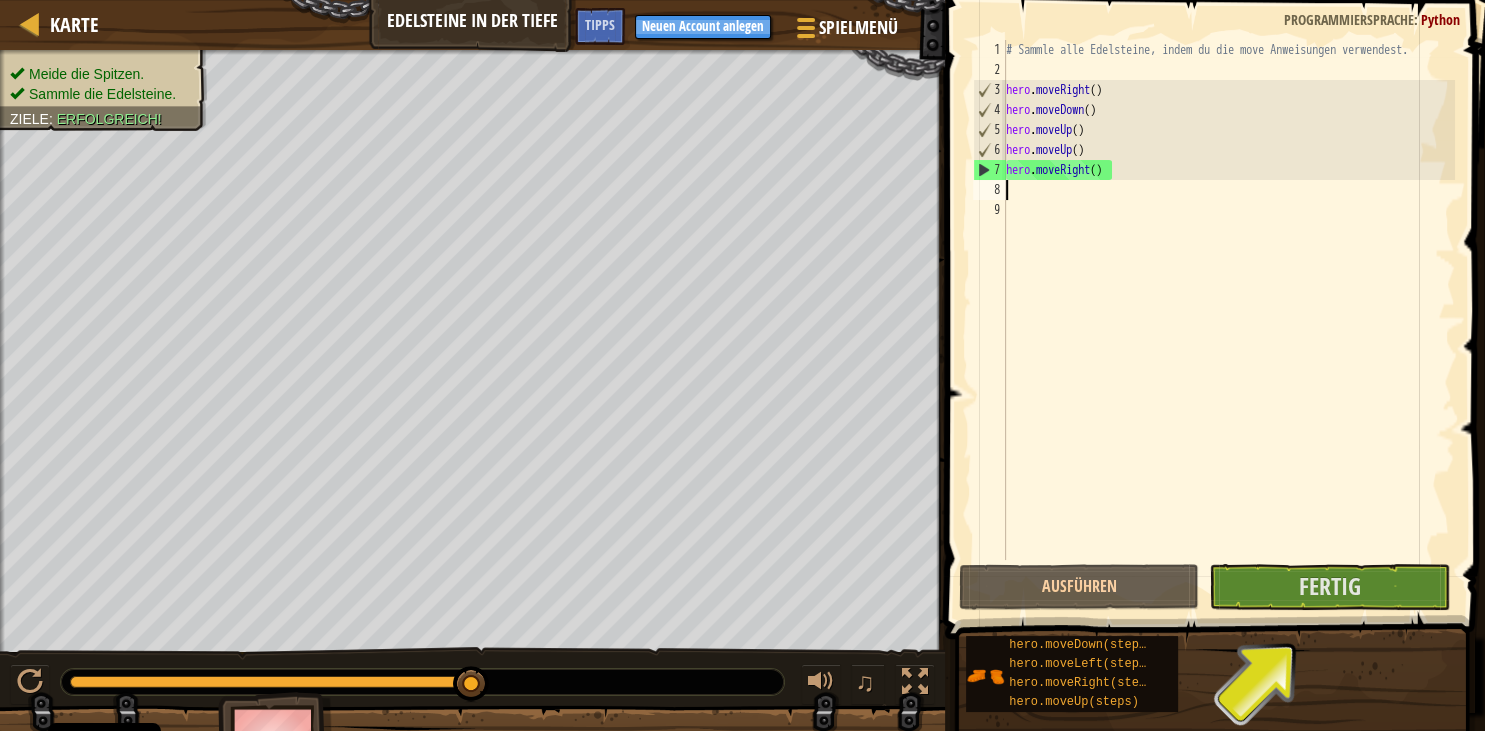 type on "h" 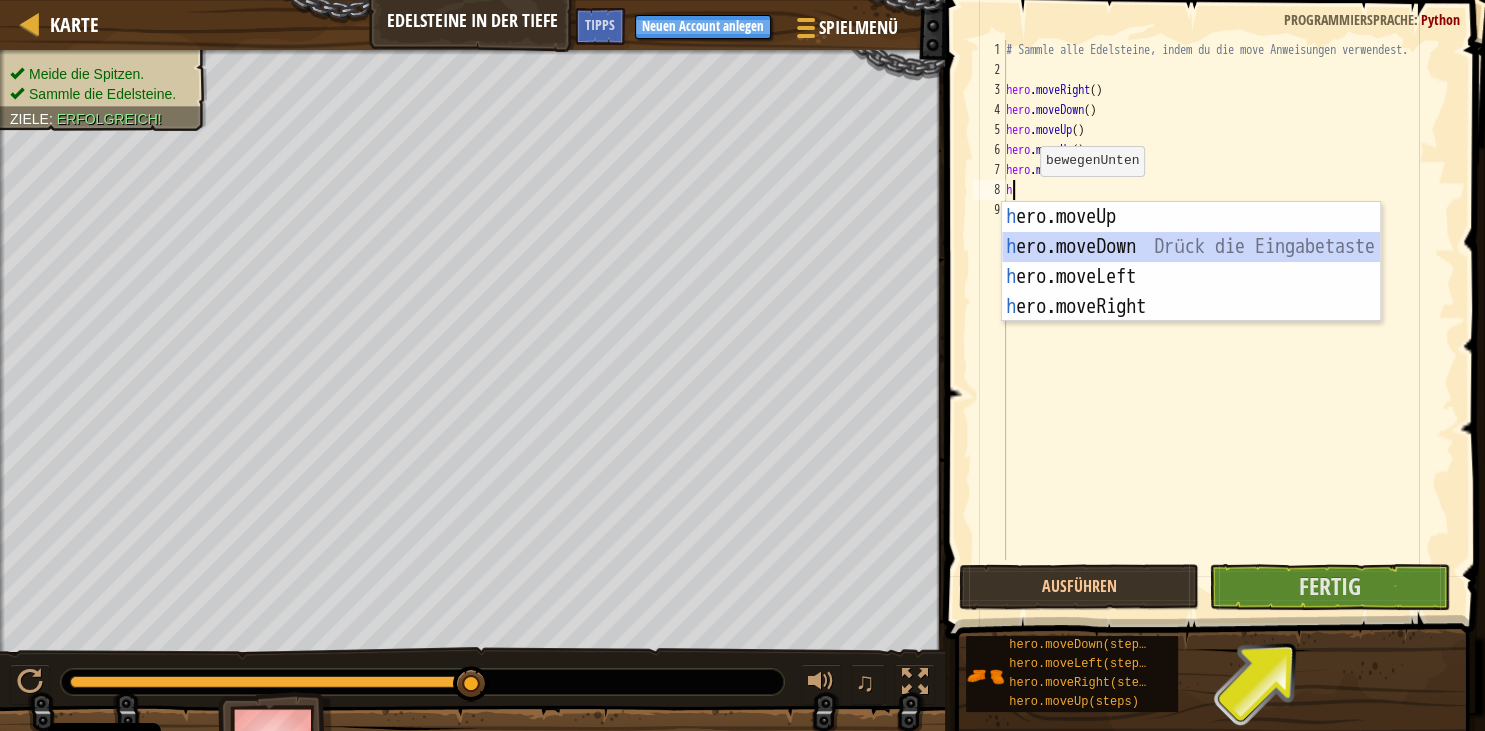 click on "h ero.moveUp Drück die Eingabetaste h ero.moveDown Drück die Eingabetaste h ero.moveLeft Drück die Eingabetaste h ero.moveRight Drück die Eingabetaste" at bounding box center (1191, 292) 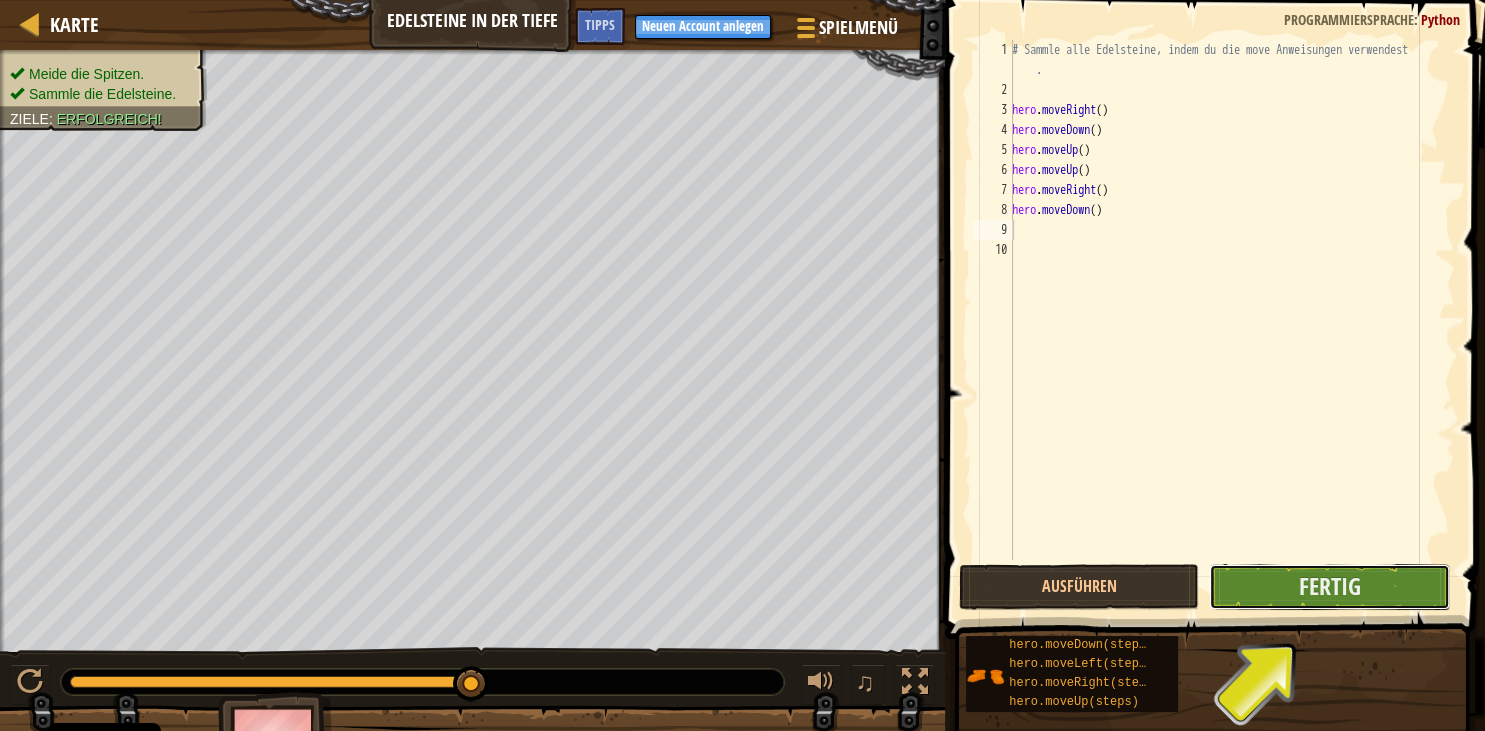 click on "Fertig" at bounding box center [1329, 587] 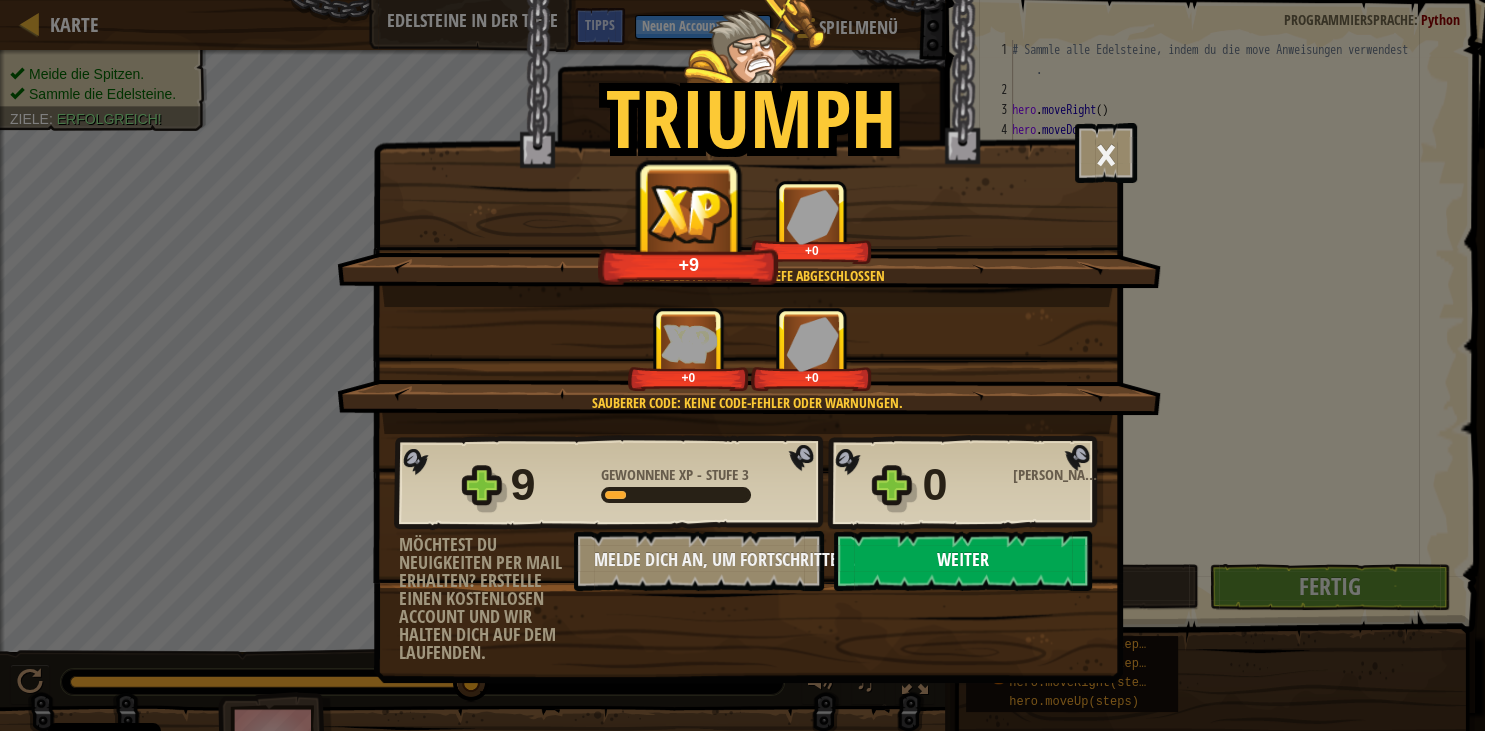 click on "Weiter" at bounding box center [963, 561] 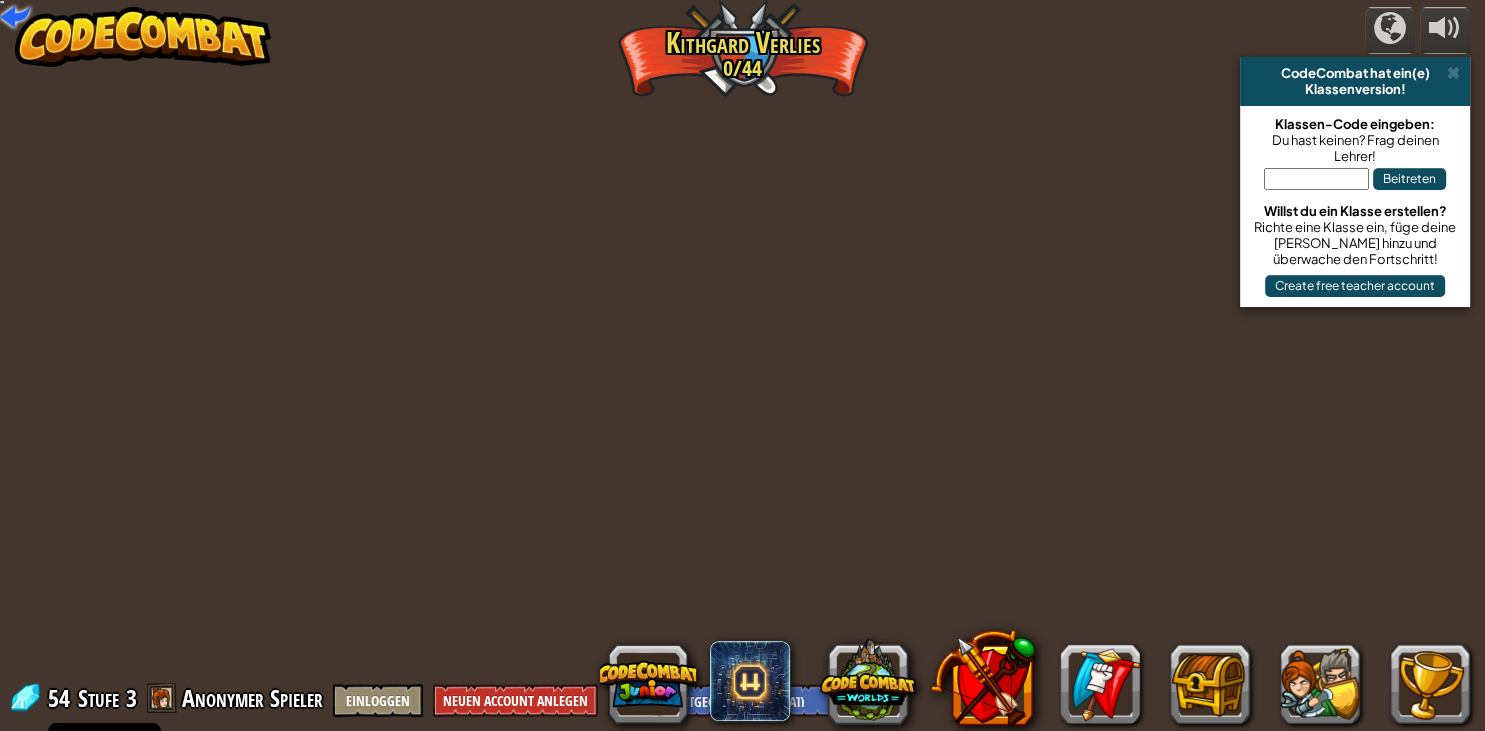 select on "de-DE" 